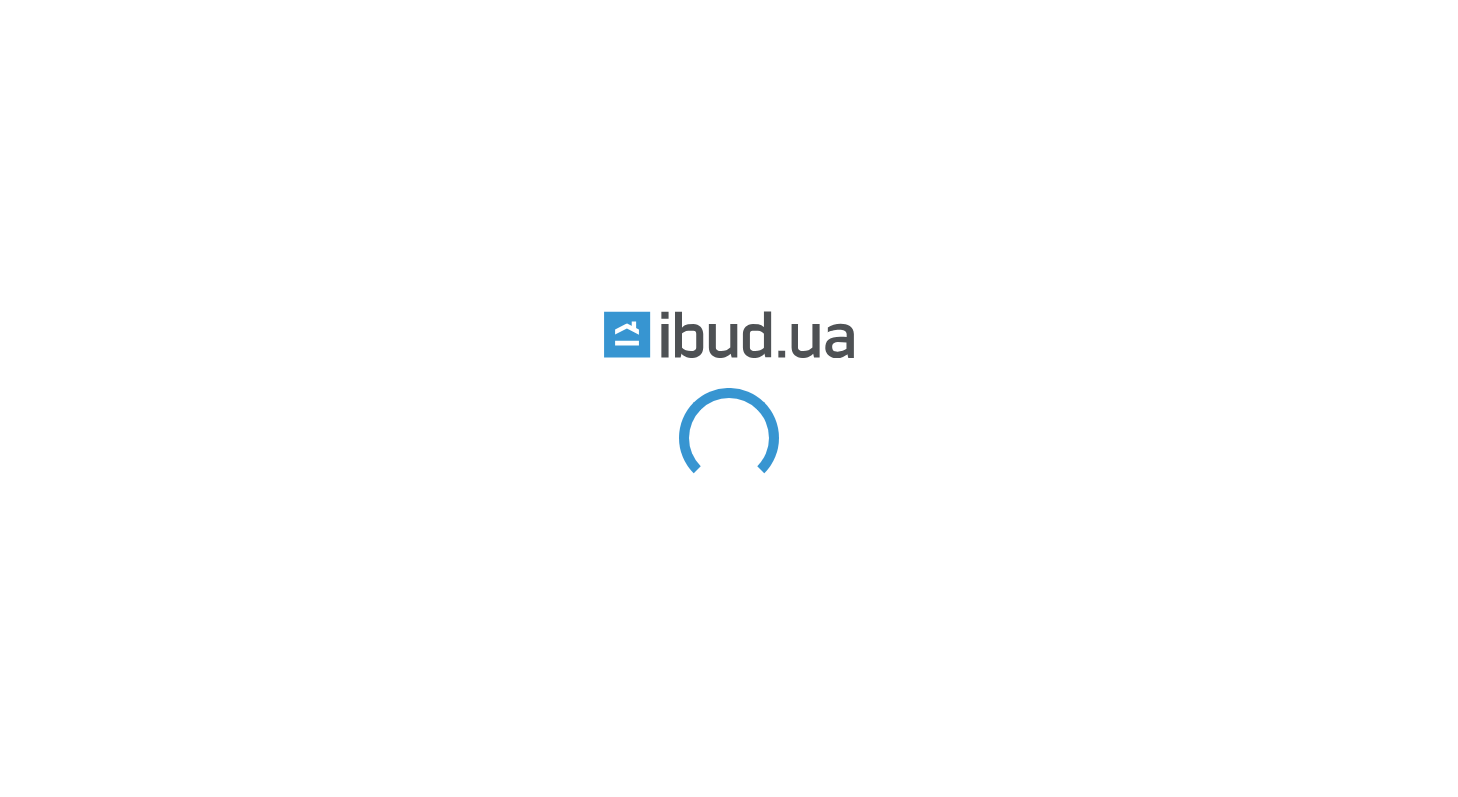 scroll, scrollTop: 0, scrollLeft: 0, axis: both 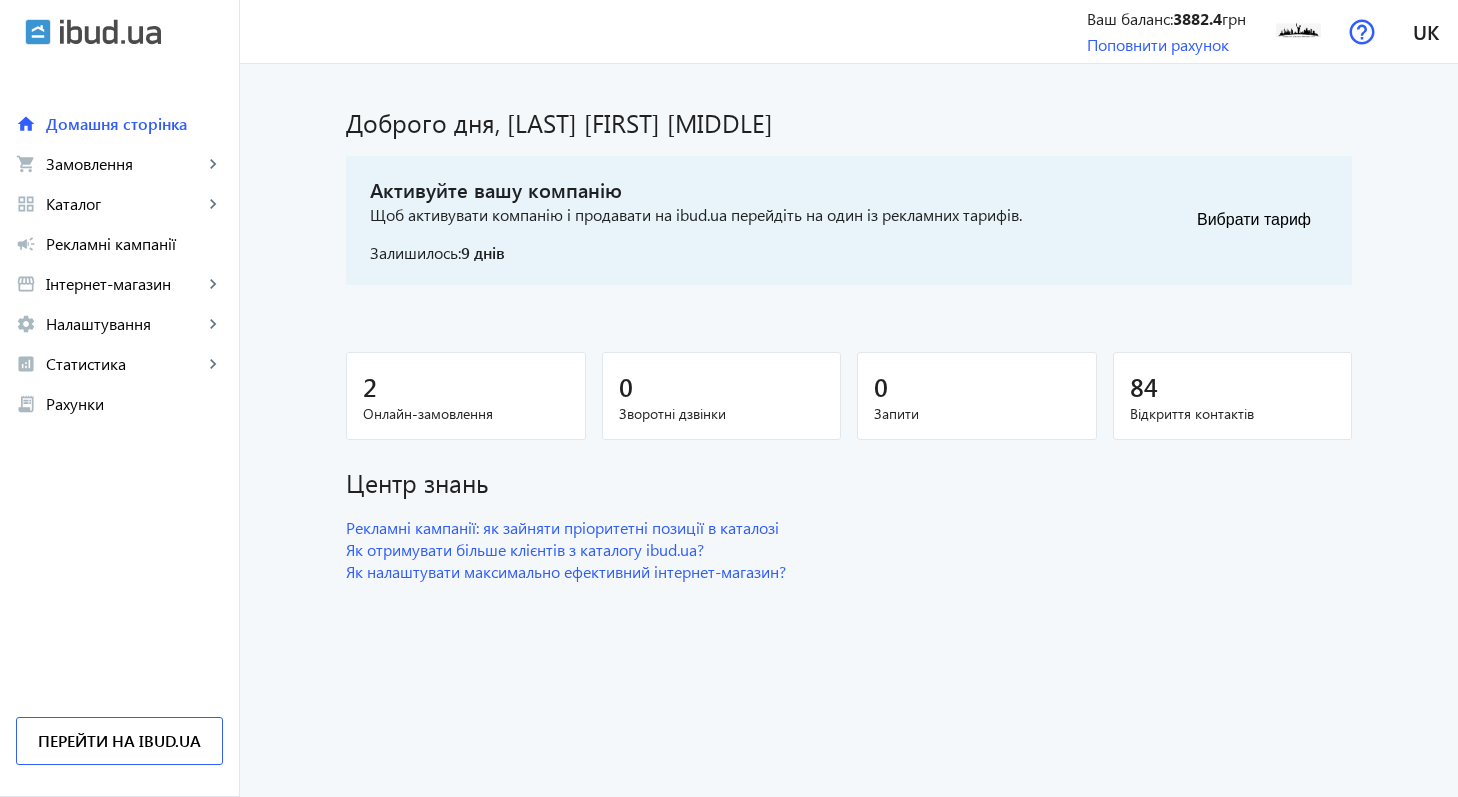 click on "2" 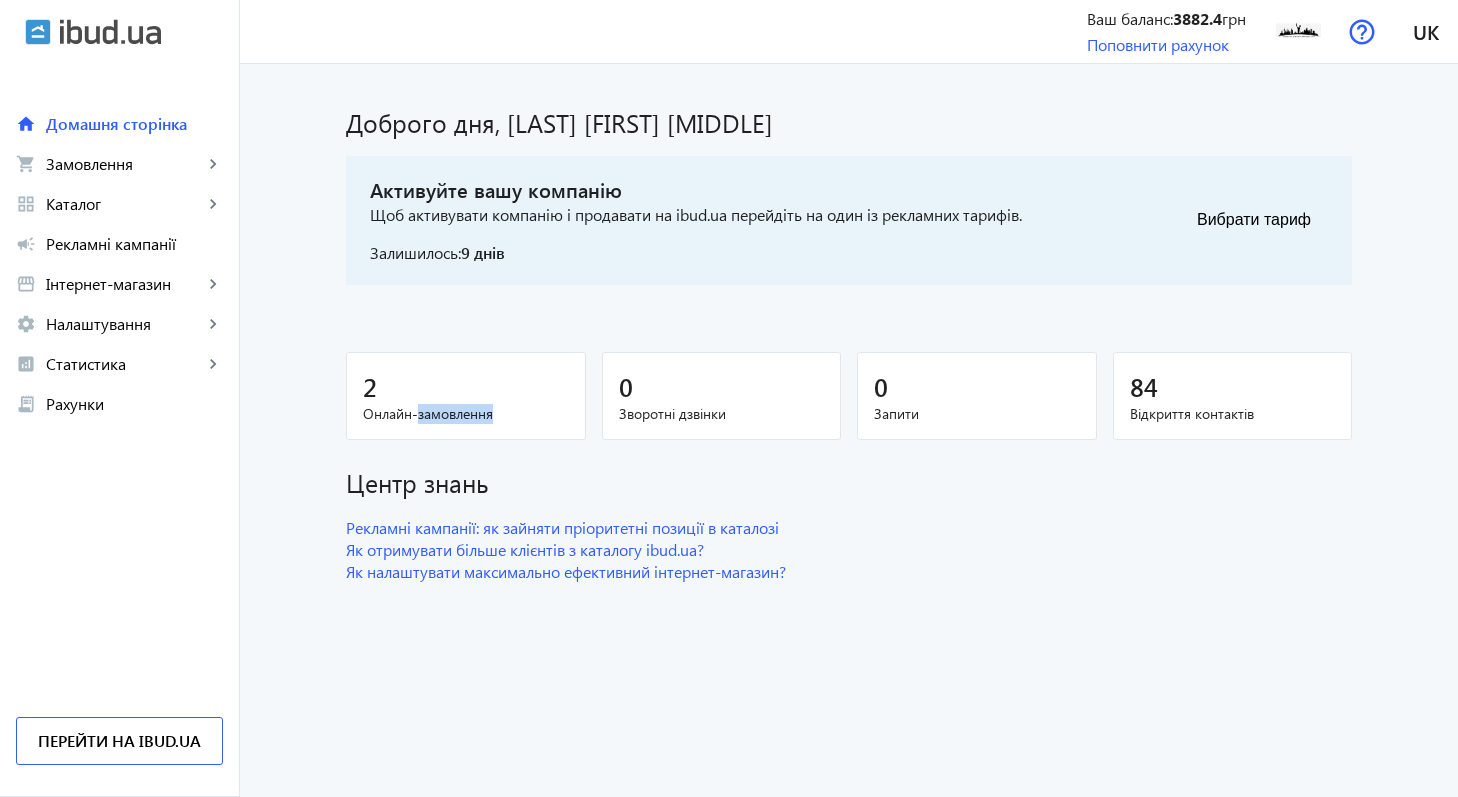 click on "Онлайн-замовлення" 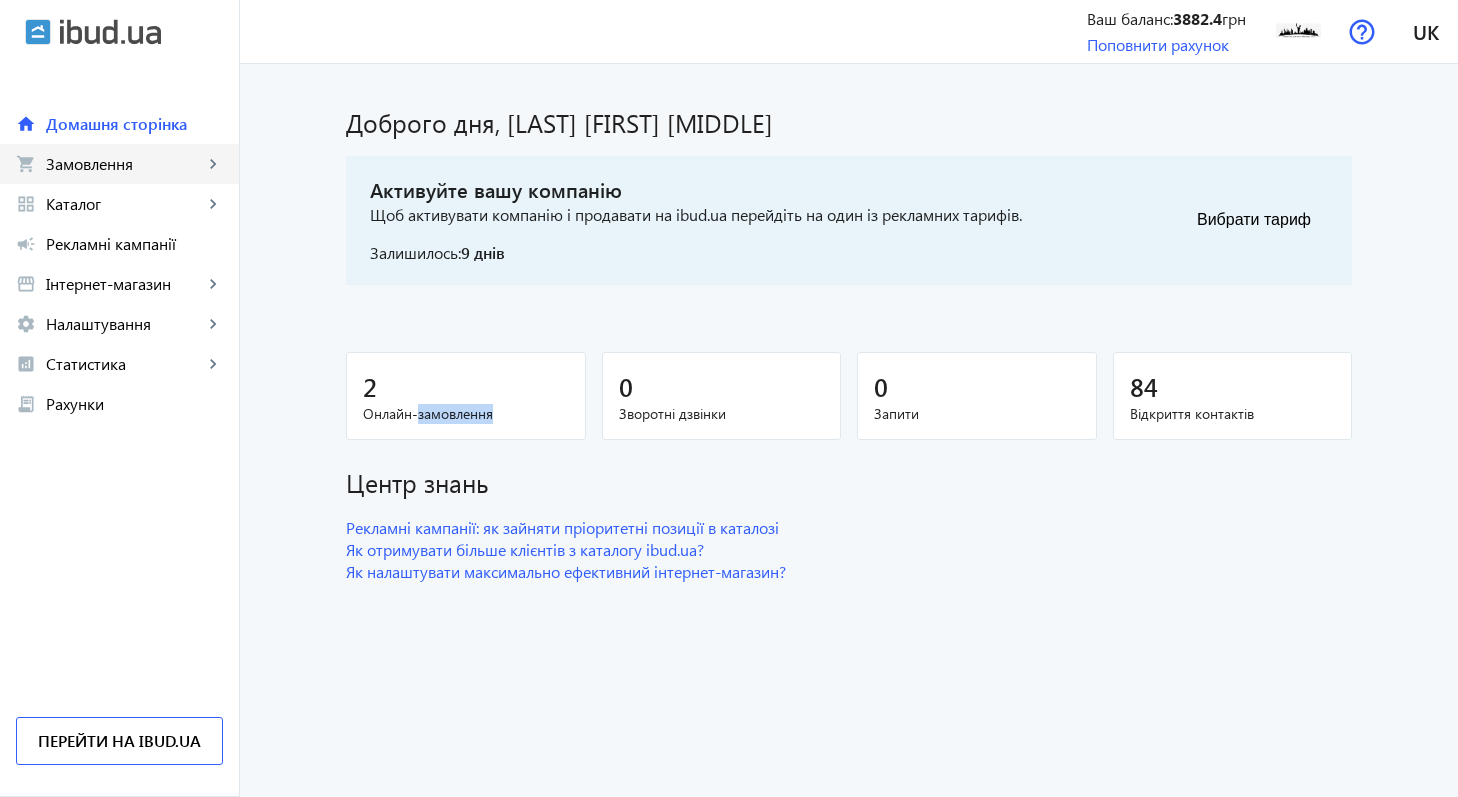 click on "shopping_cart Замовлення keyboard_arrow_right" 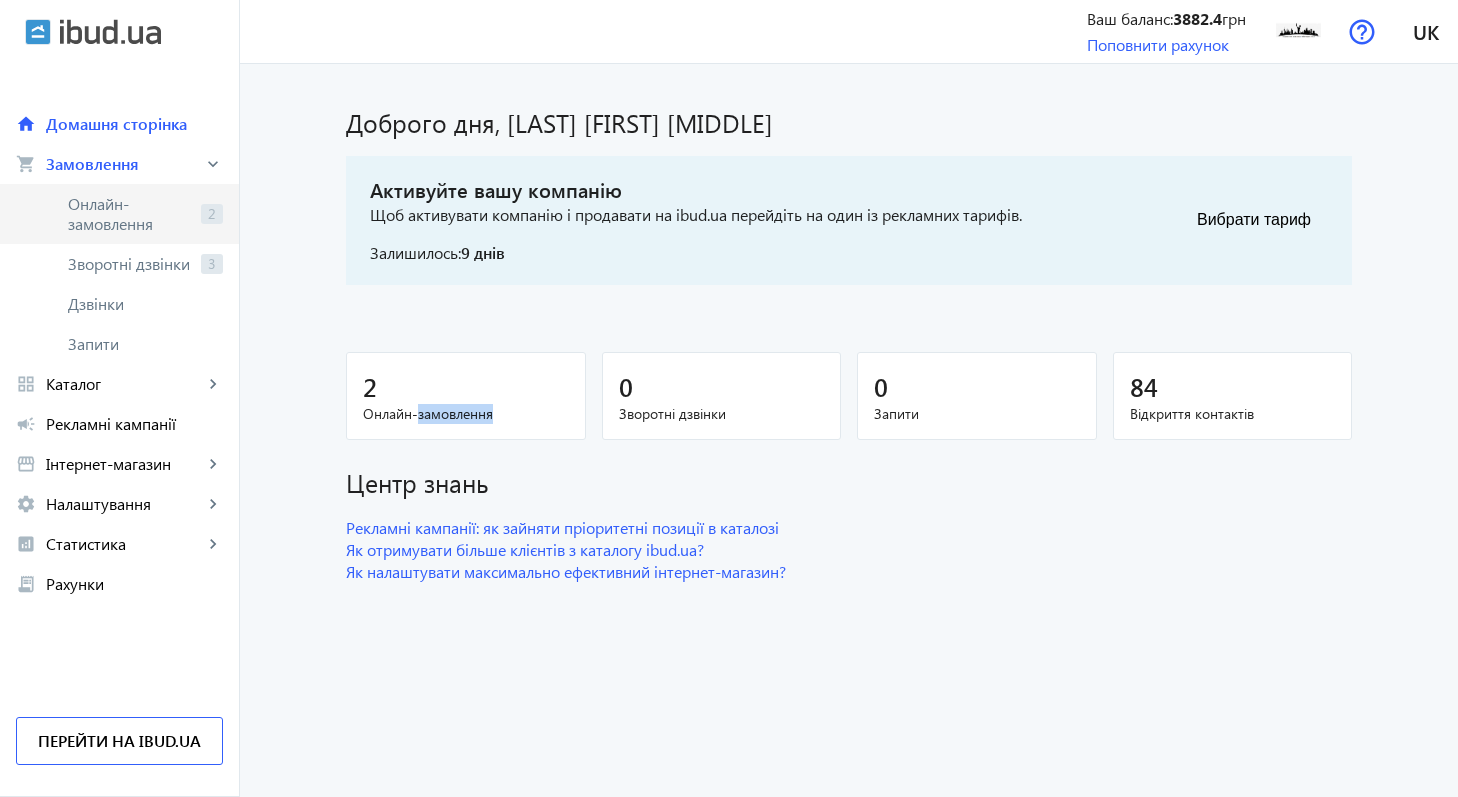 click on "Онлайн-замовлення" 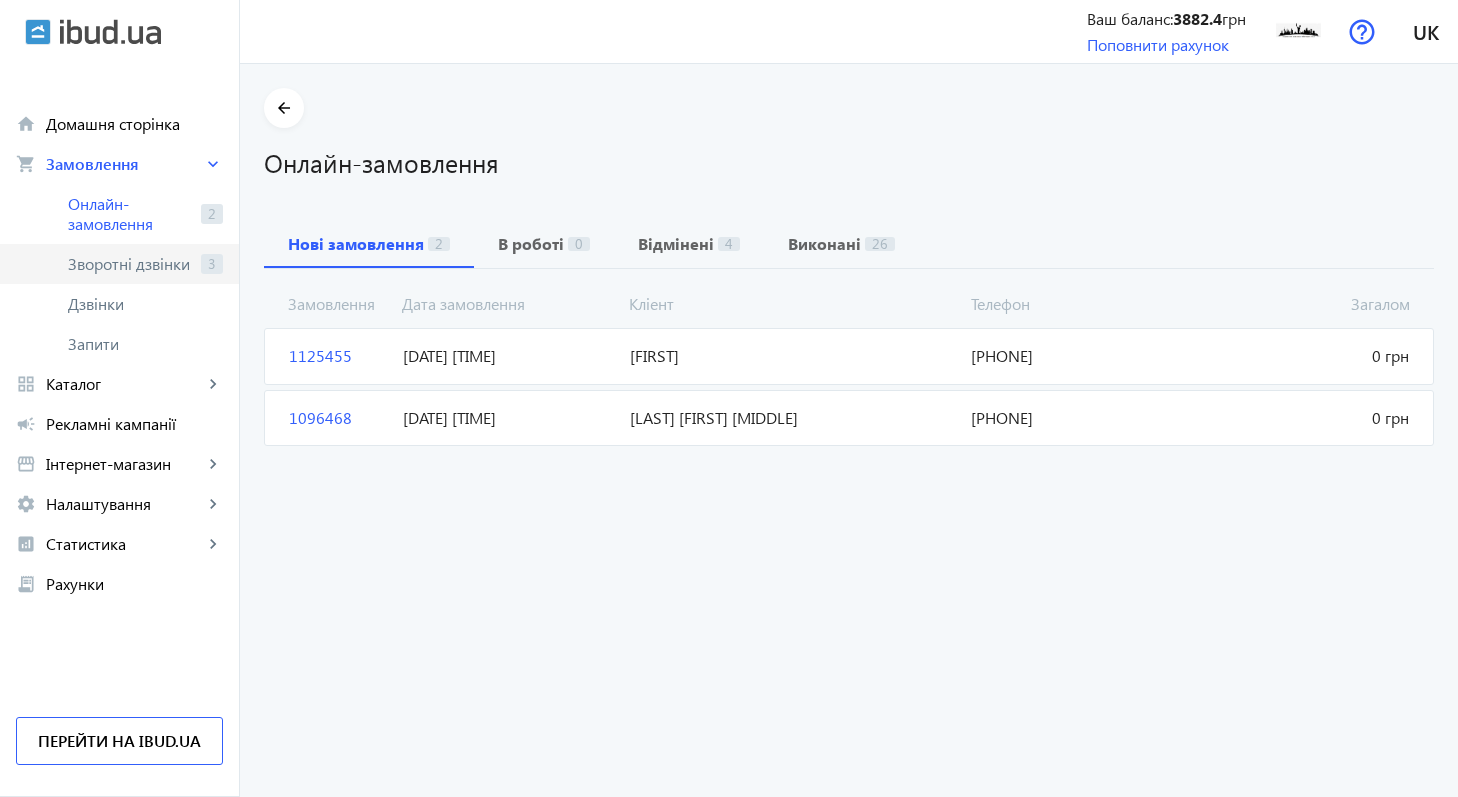 click on "Зворотні дзвінки  3" 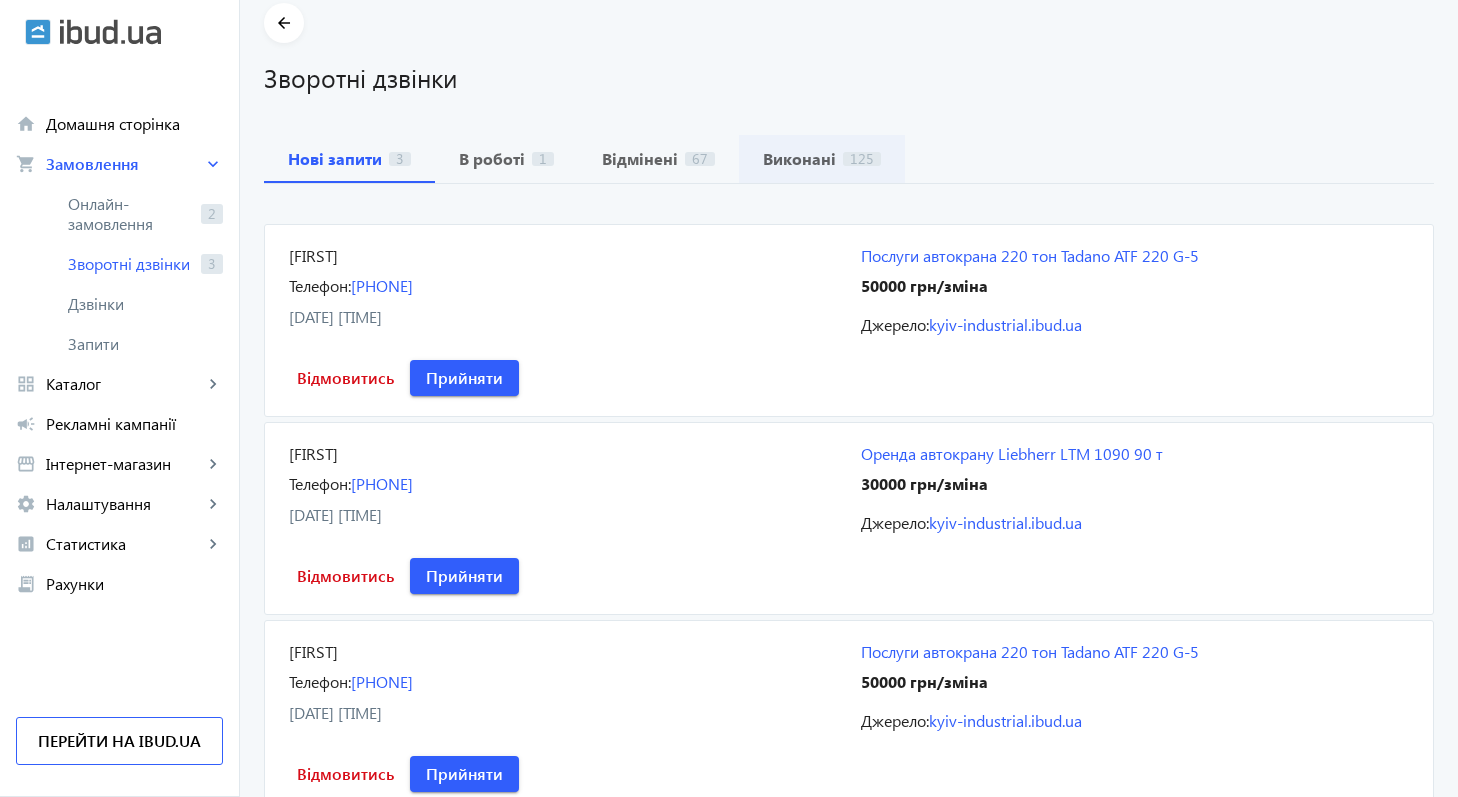 scroll, scrollTop: 88, scrollLeft: 0, axis: vertical 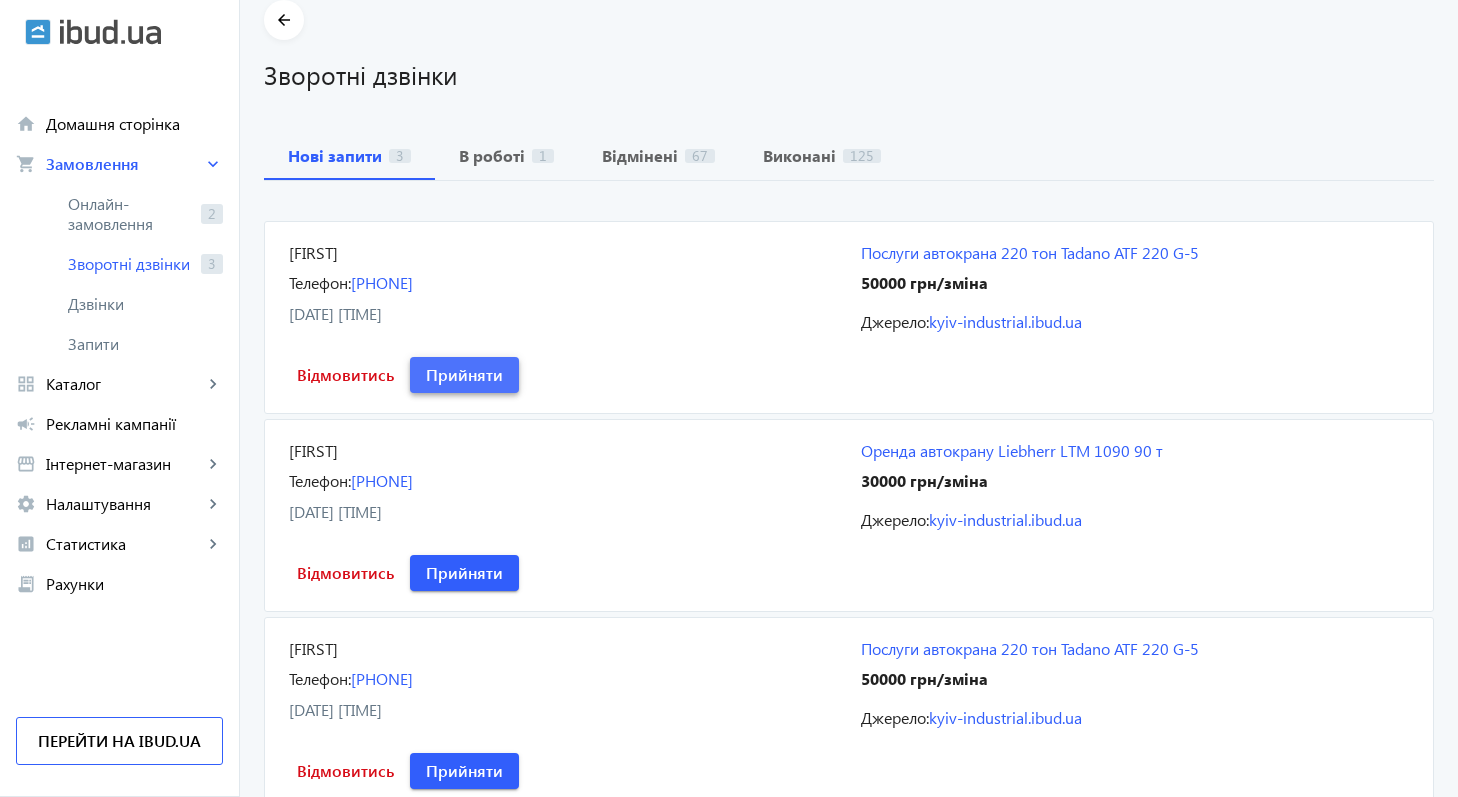 click at bounding box center (464, 375) 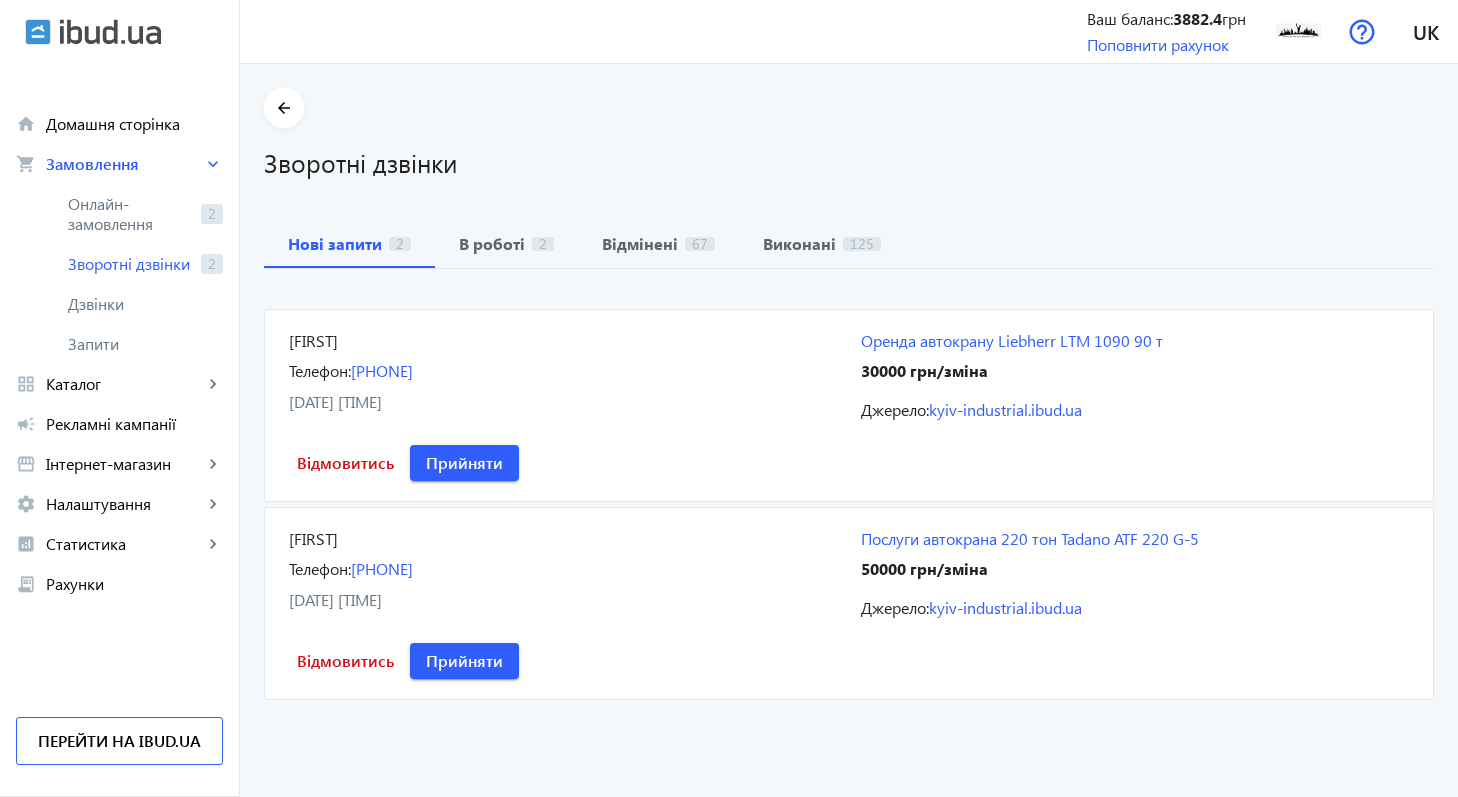 scroll, scrollTop: 0, scrollLeft: 0, axis: both 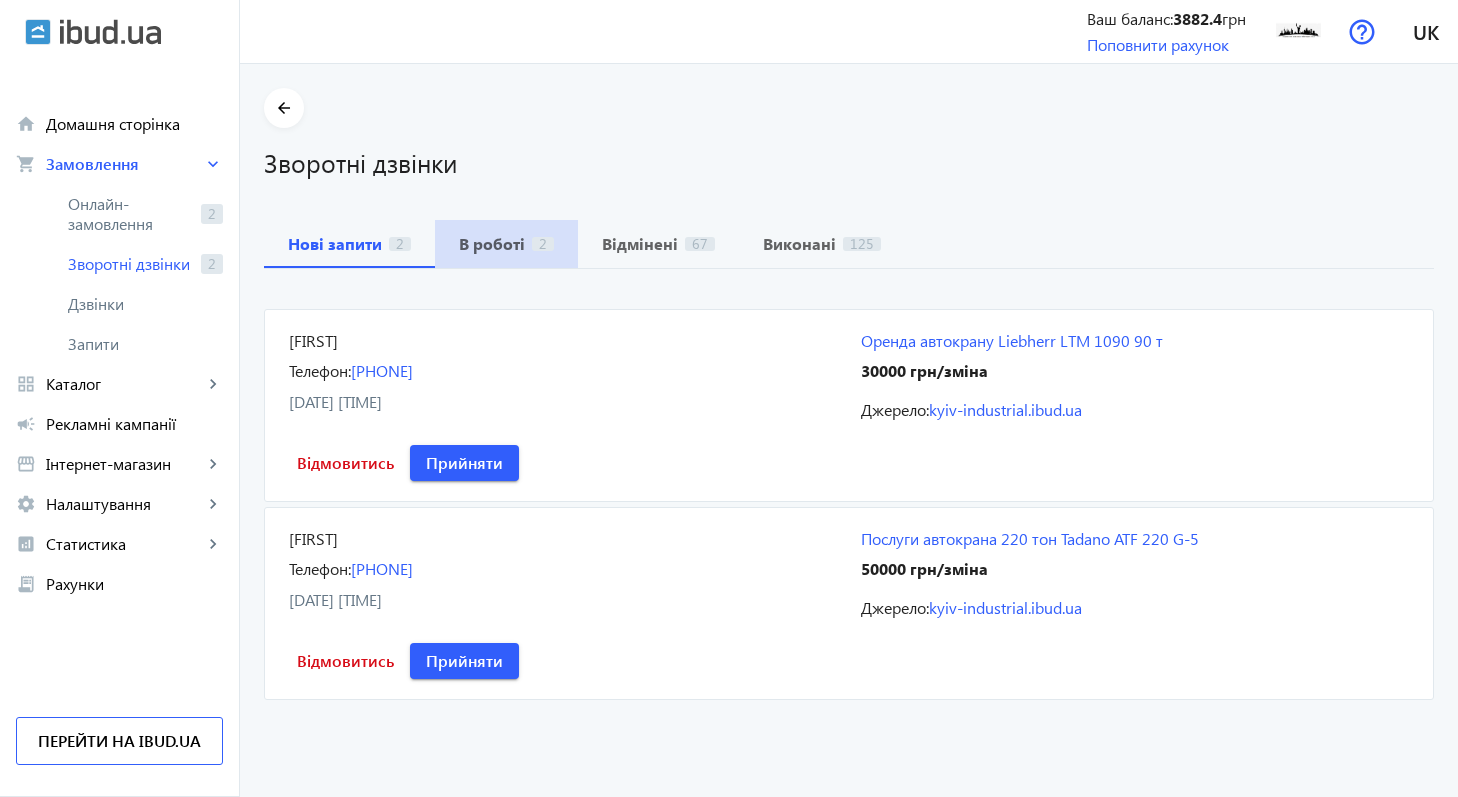 click on "В роботі" at bounding box center (492, 244) 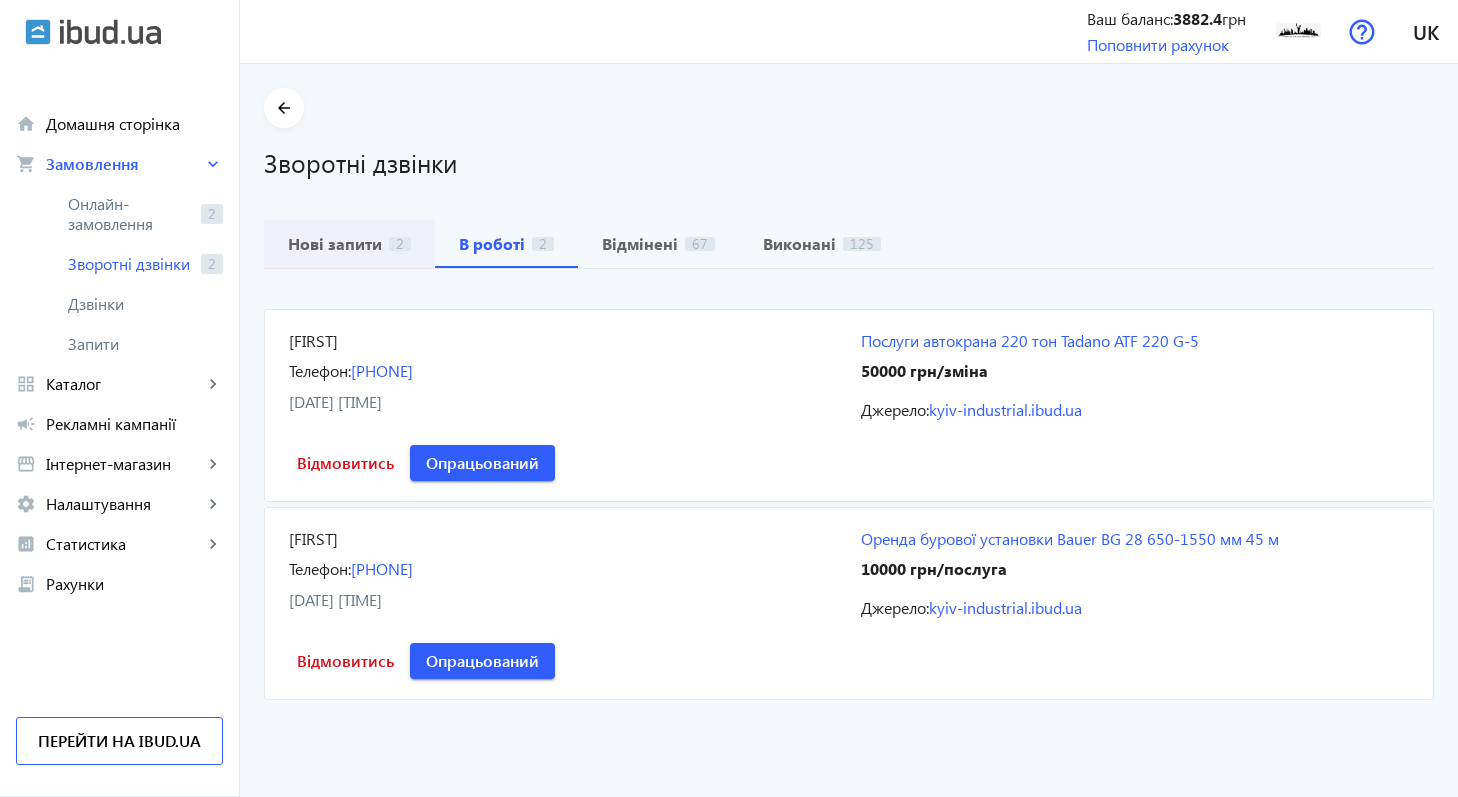 click on "Нові запити" at bounding box center [335, 244] 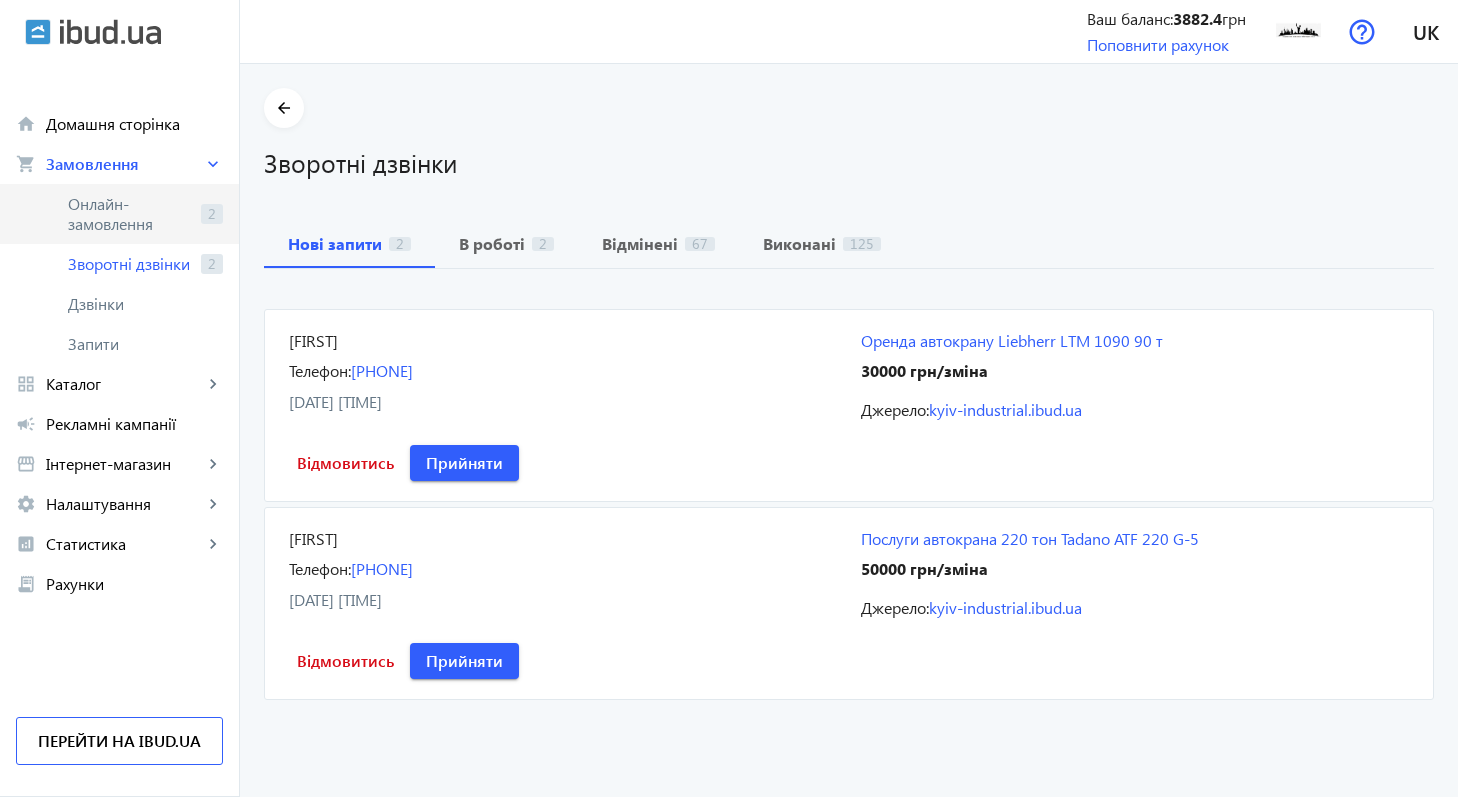 click on "Онлайн-замовлення" 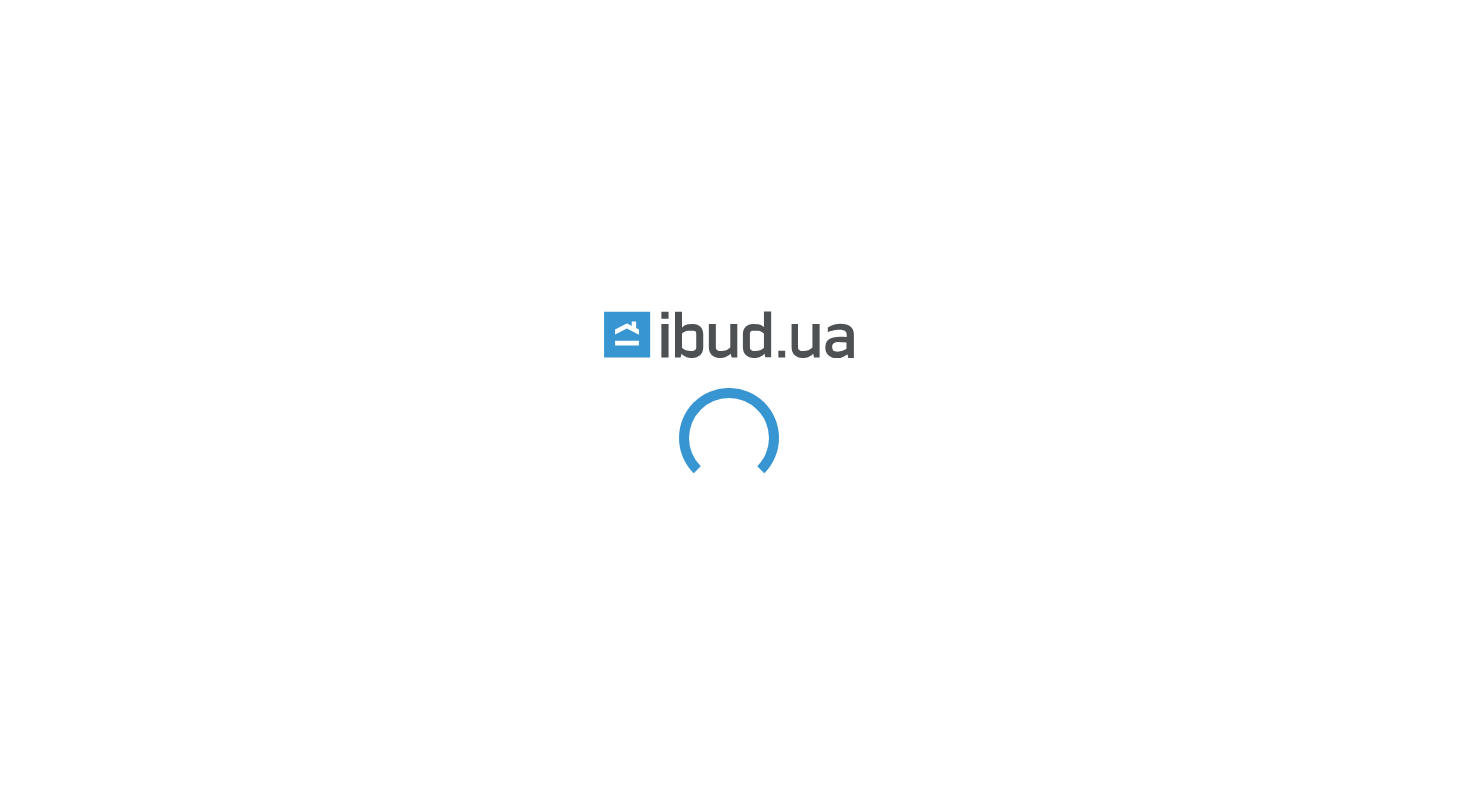 scroll, scrollTop: 0, scrollLeft: 0, axis: both 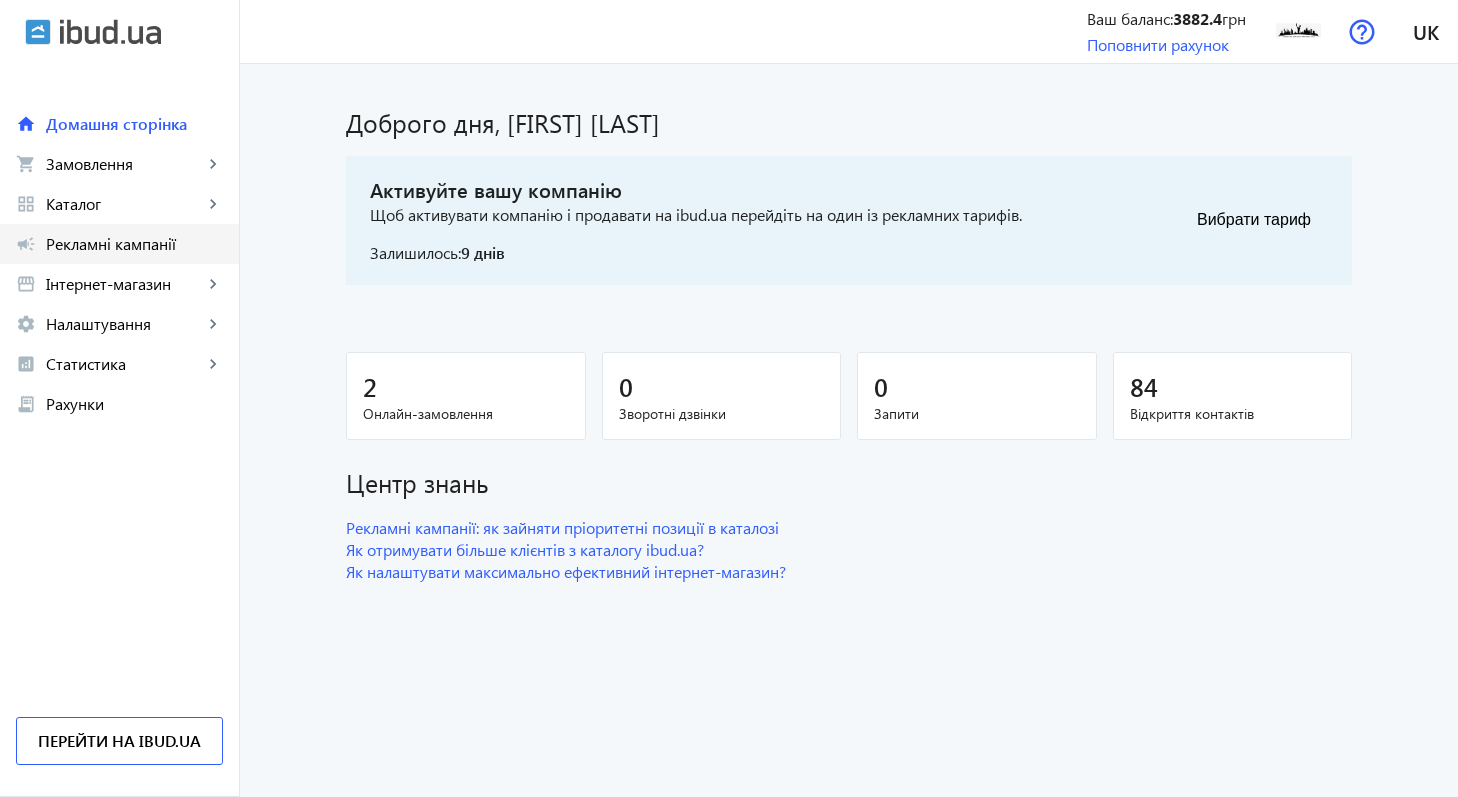 click on "Рекламні кампанії" 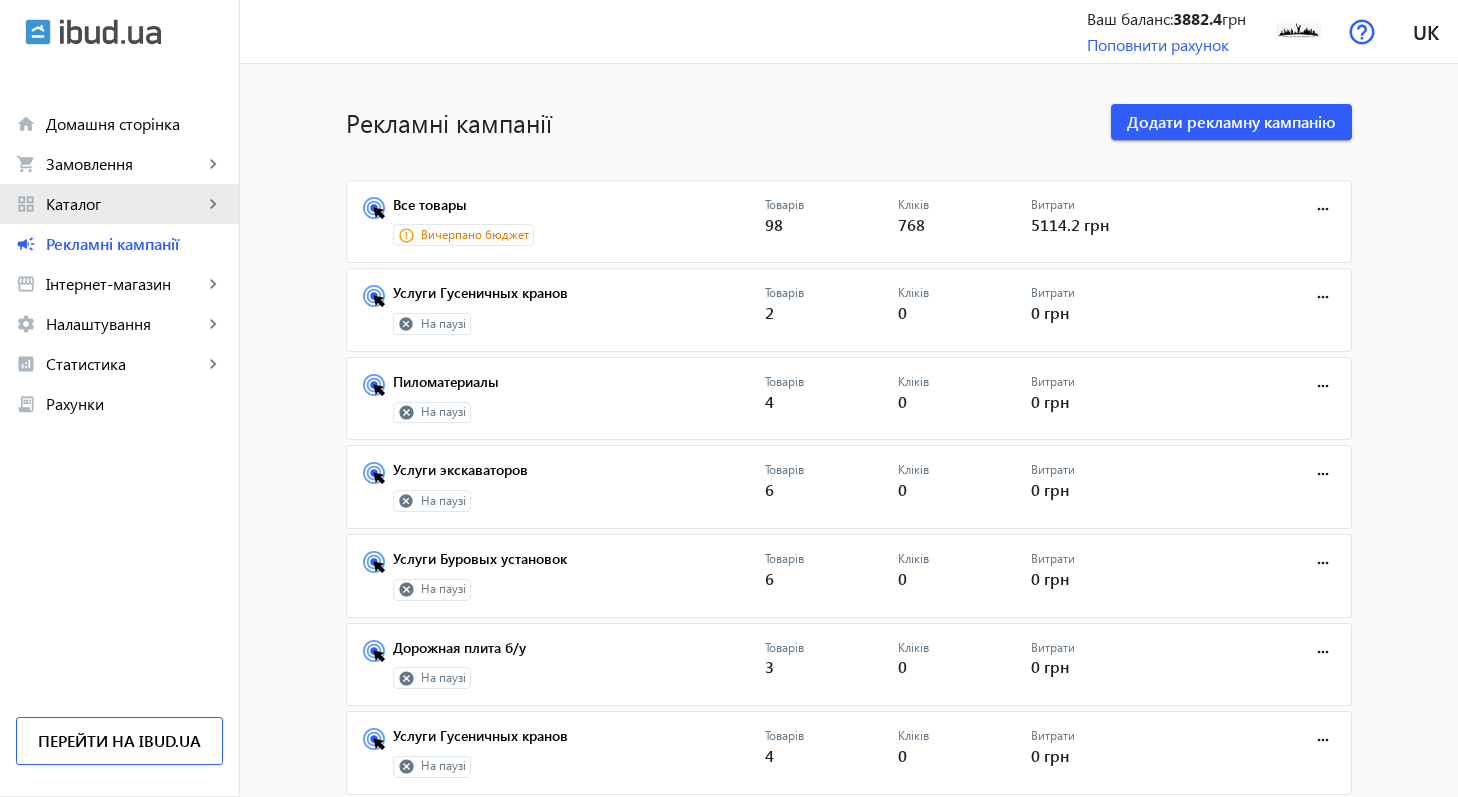 click on "Каталог" 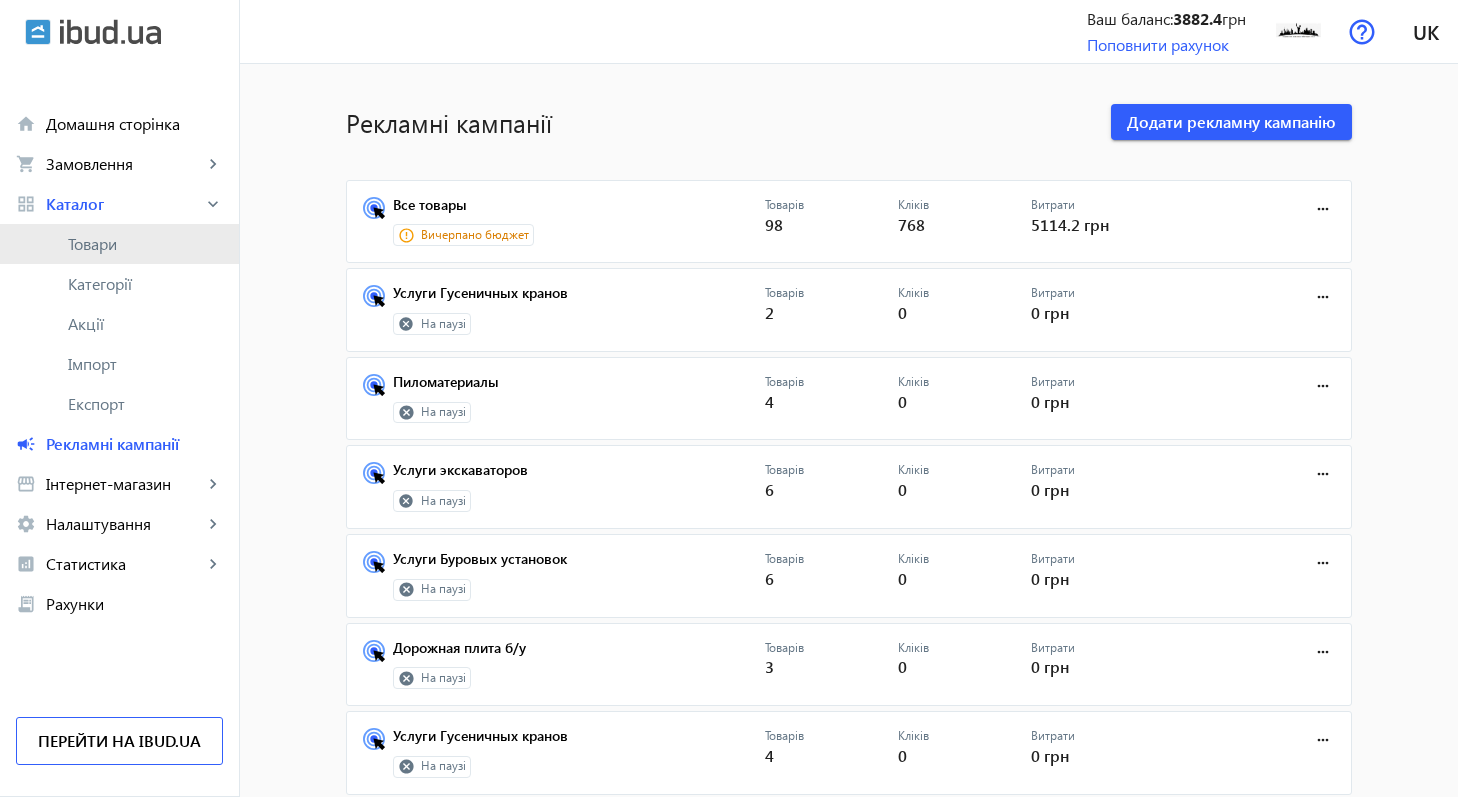 click on "Товари" 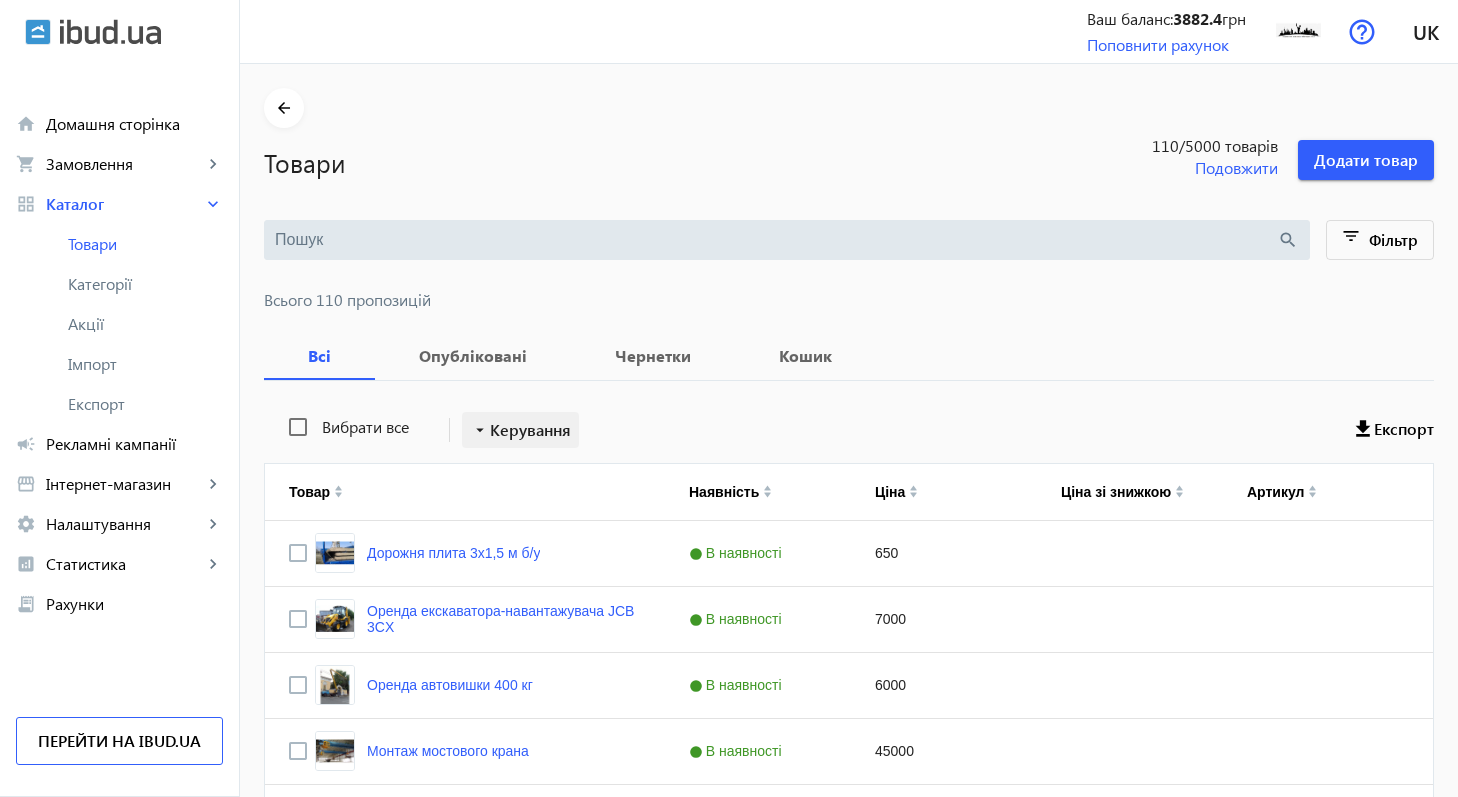 scroll, scrollTop: 76, scrollLeft: 0, axis: vertical 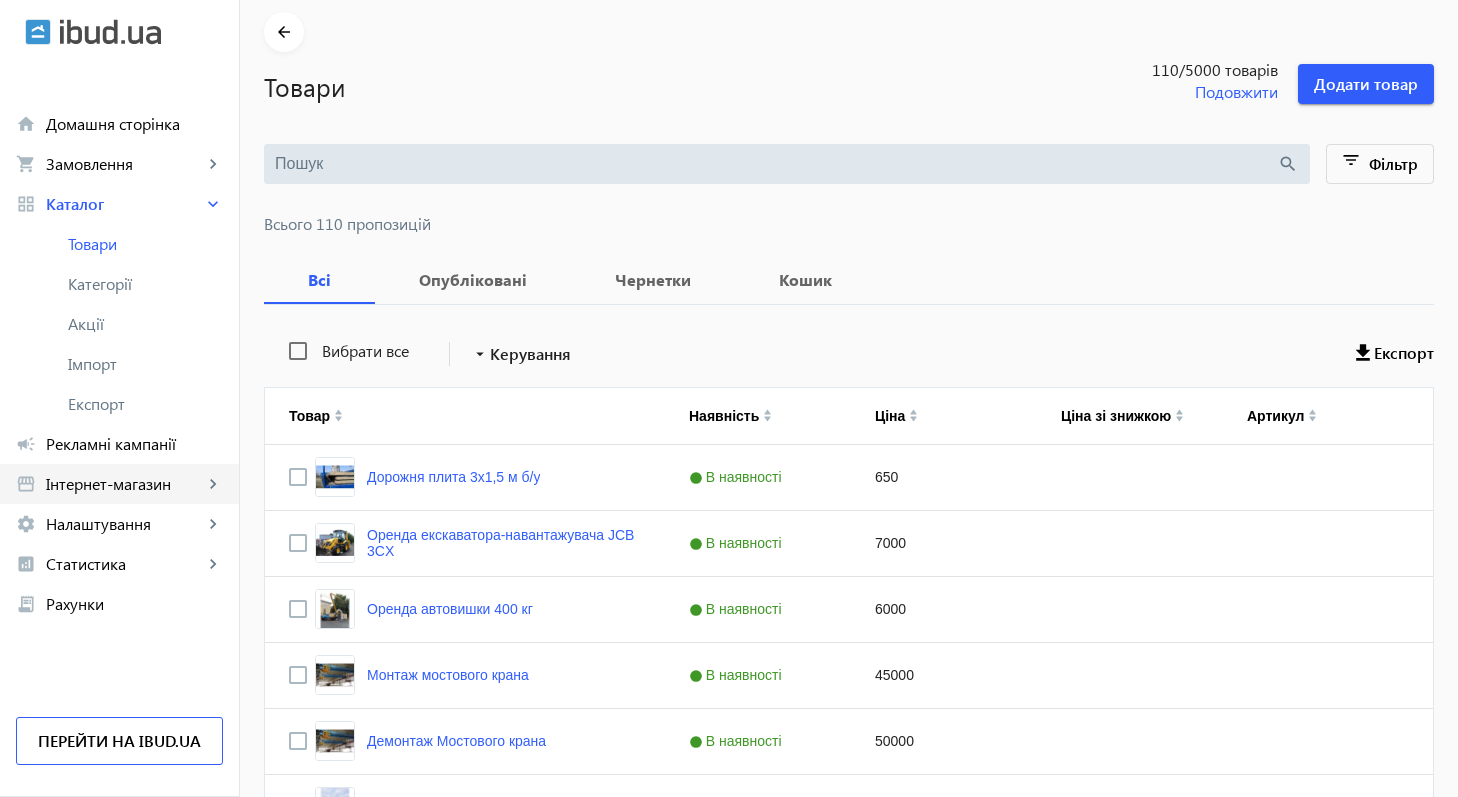 click on "keyboard_arrow_right" 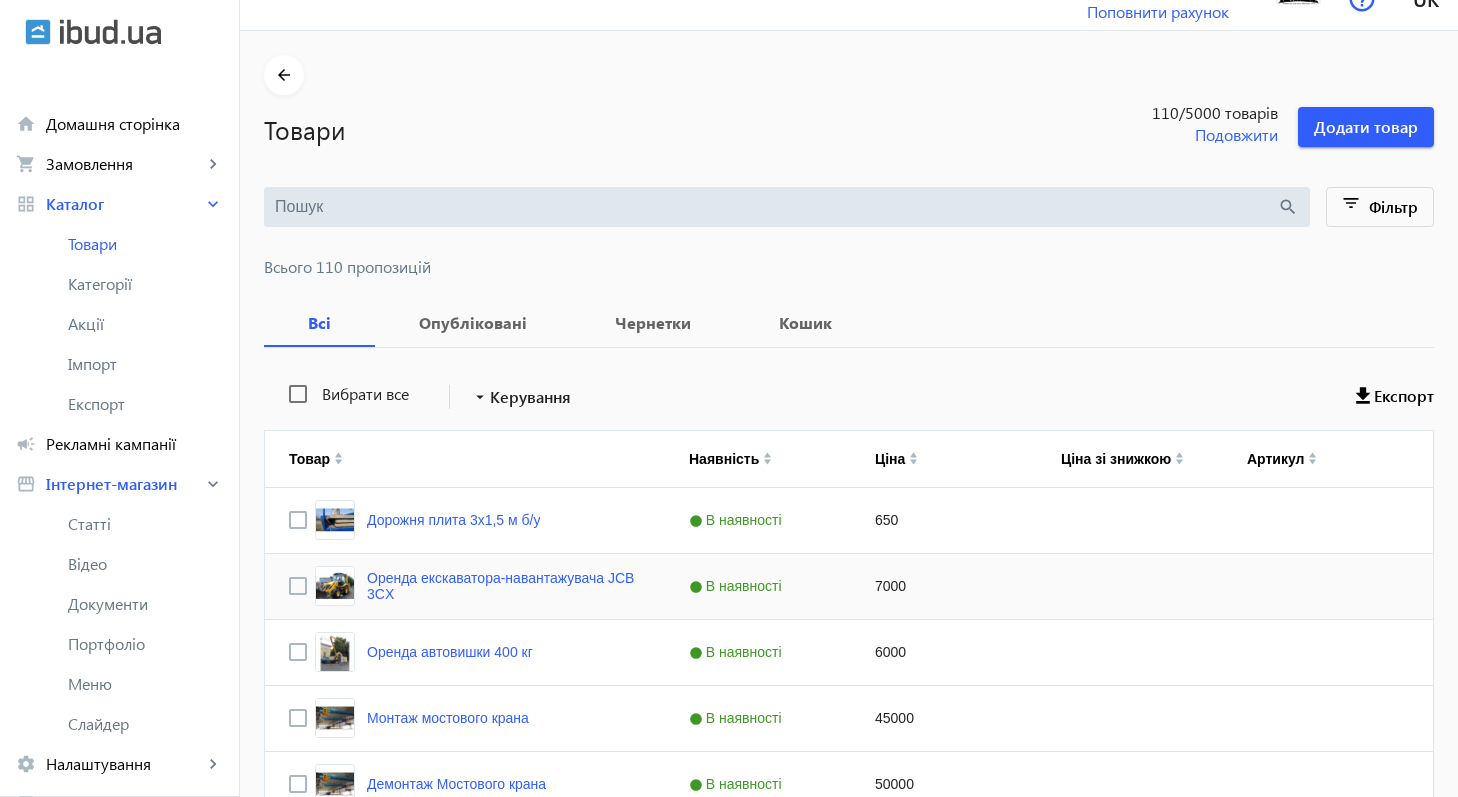 scroll, scrollTop: 14, scrollLeft: 0, axis: vertical 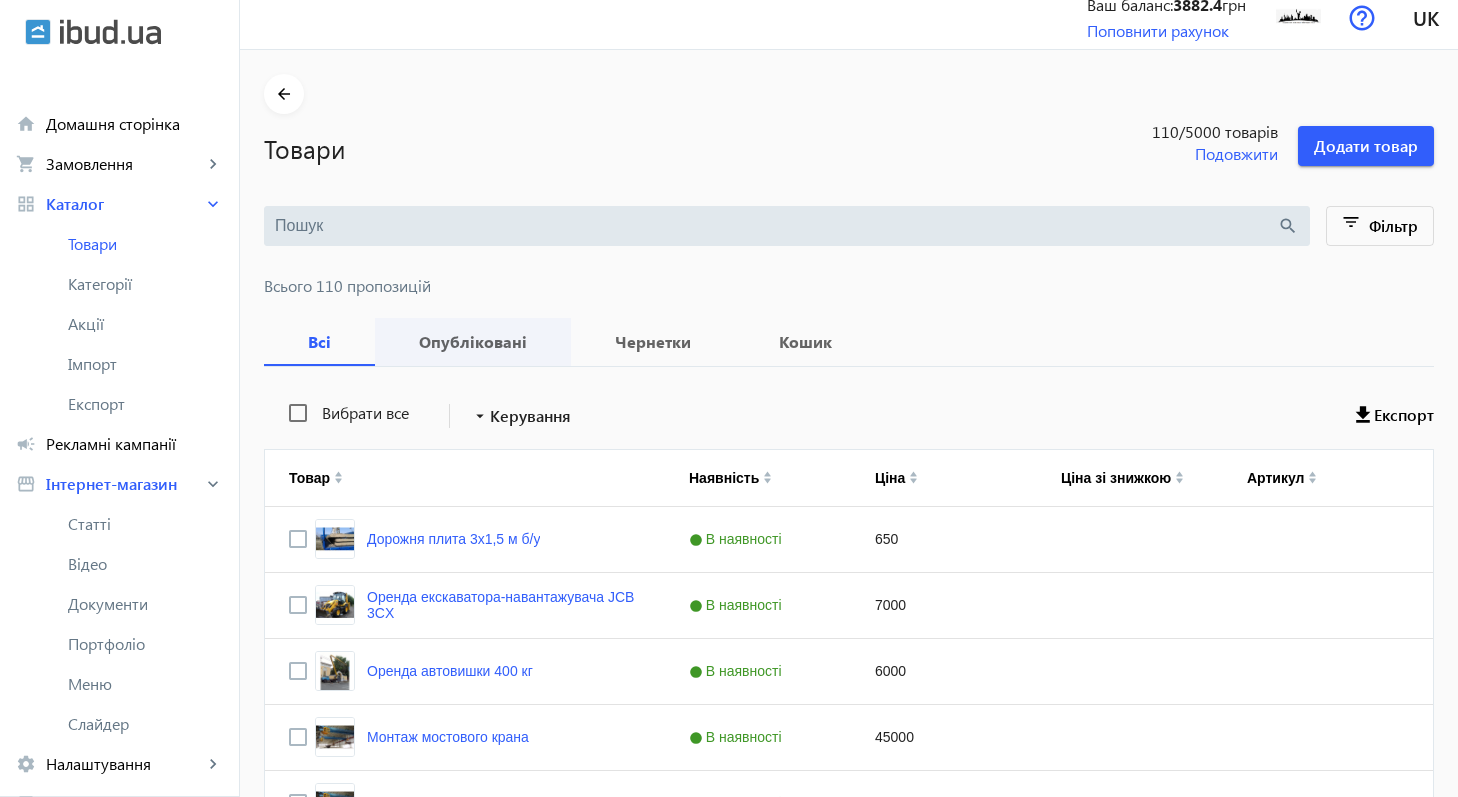 click on "Опубліковані" at bounding box center (473, 342) 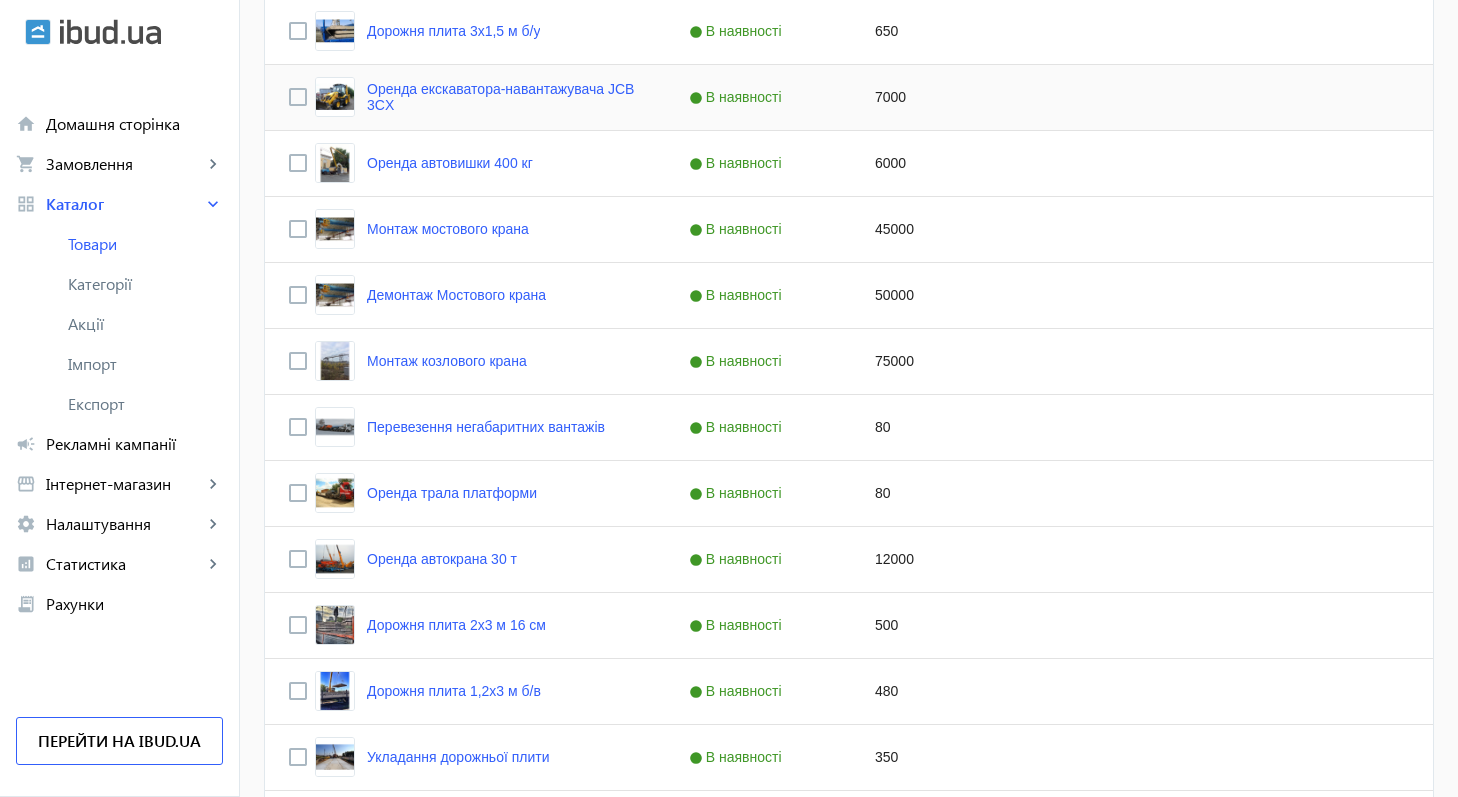 scroll, scrollTop: 630, scrollLeft: 0, axis: vertical 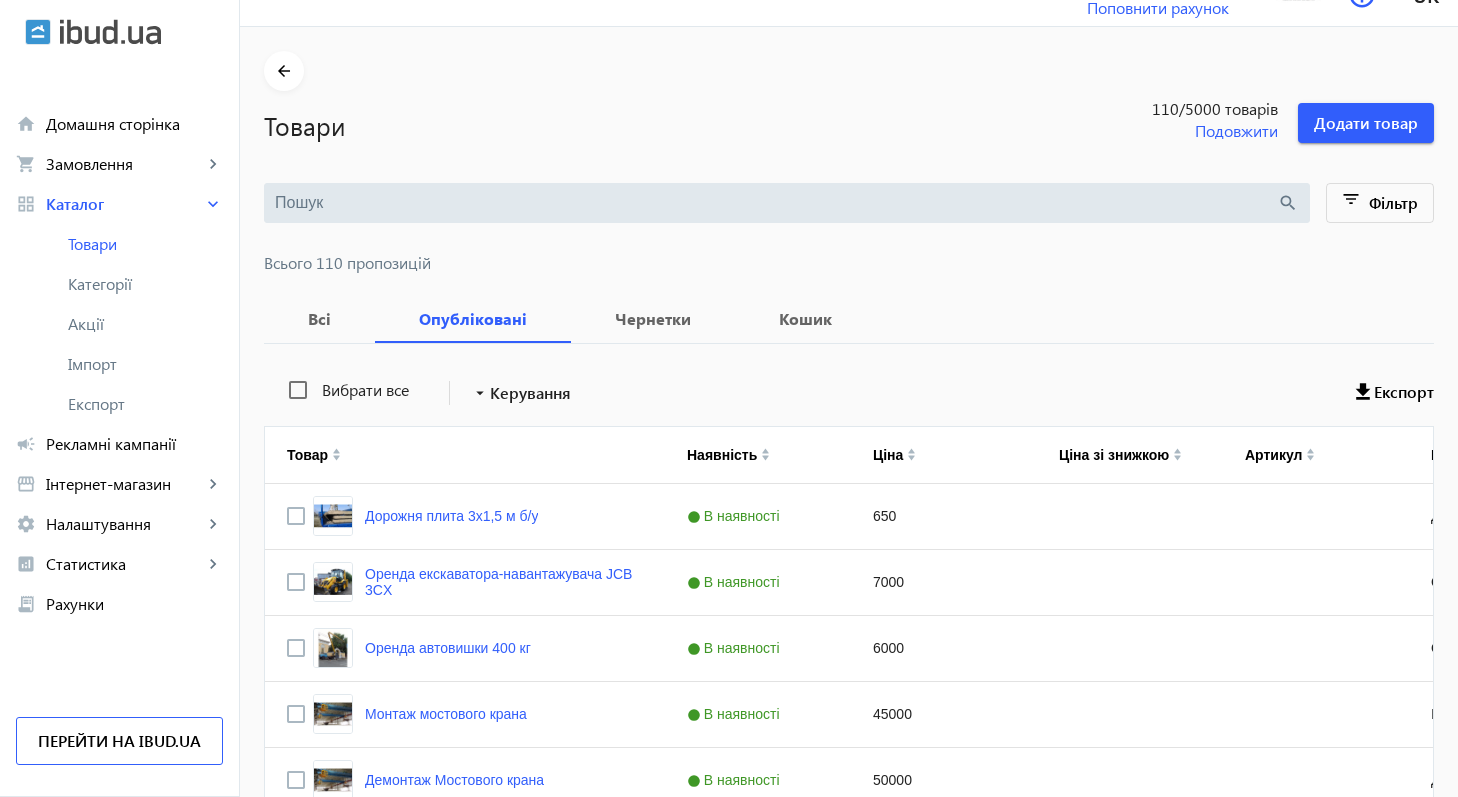click at bounding box center [776, 203] 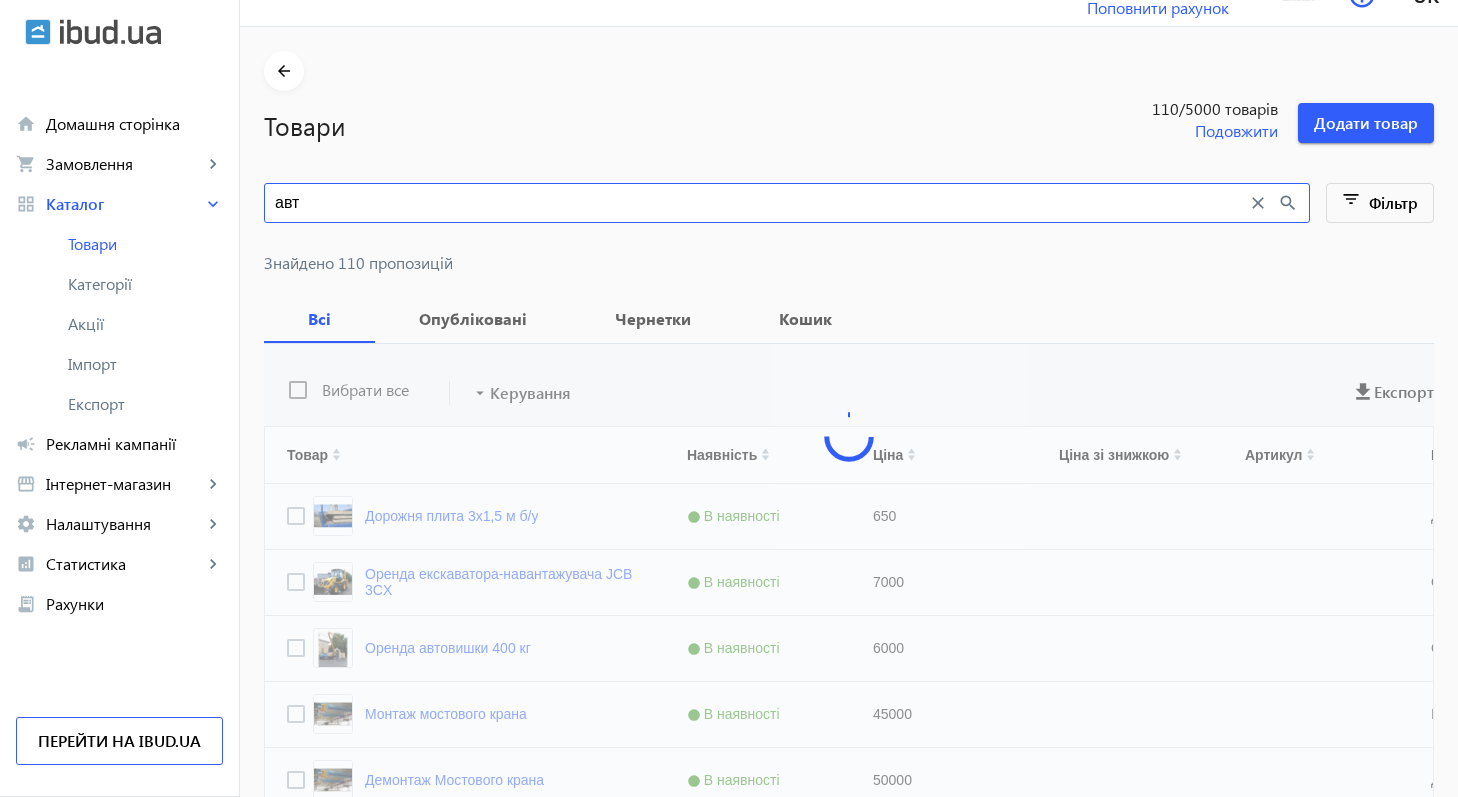 scroll, scrollTop: 0, scrollLeft: 0, axis: both 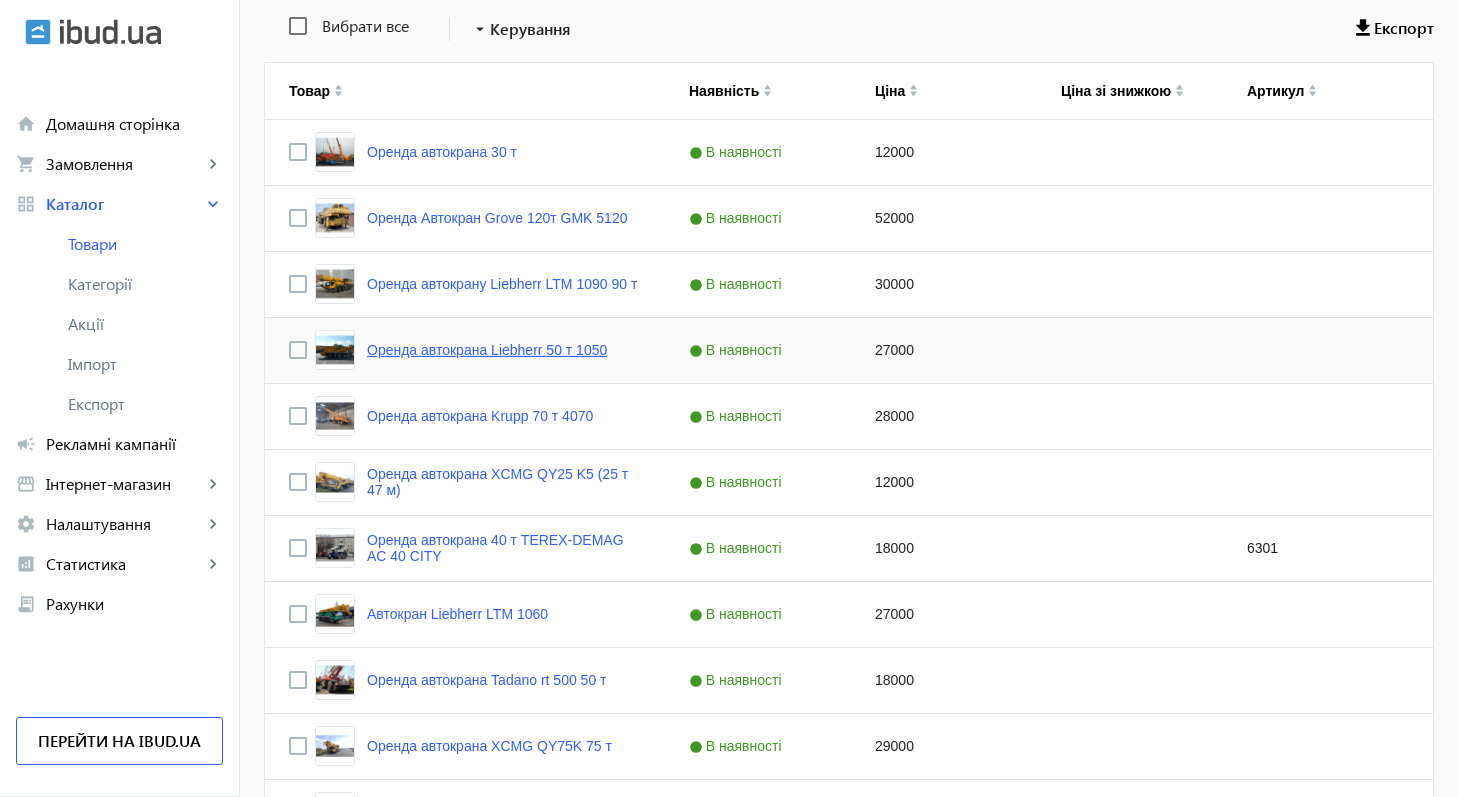 type on "автокран" 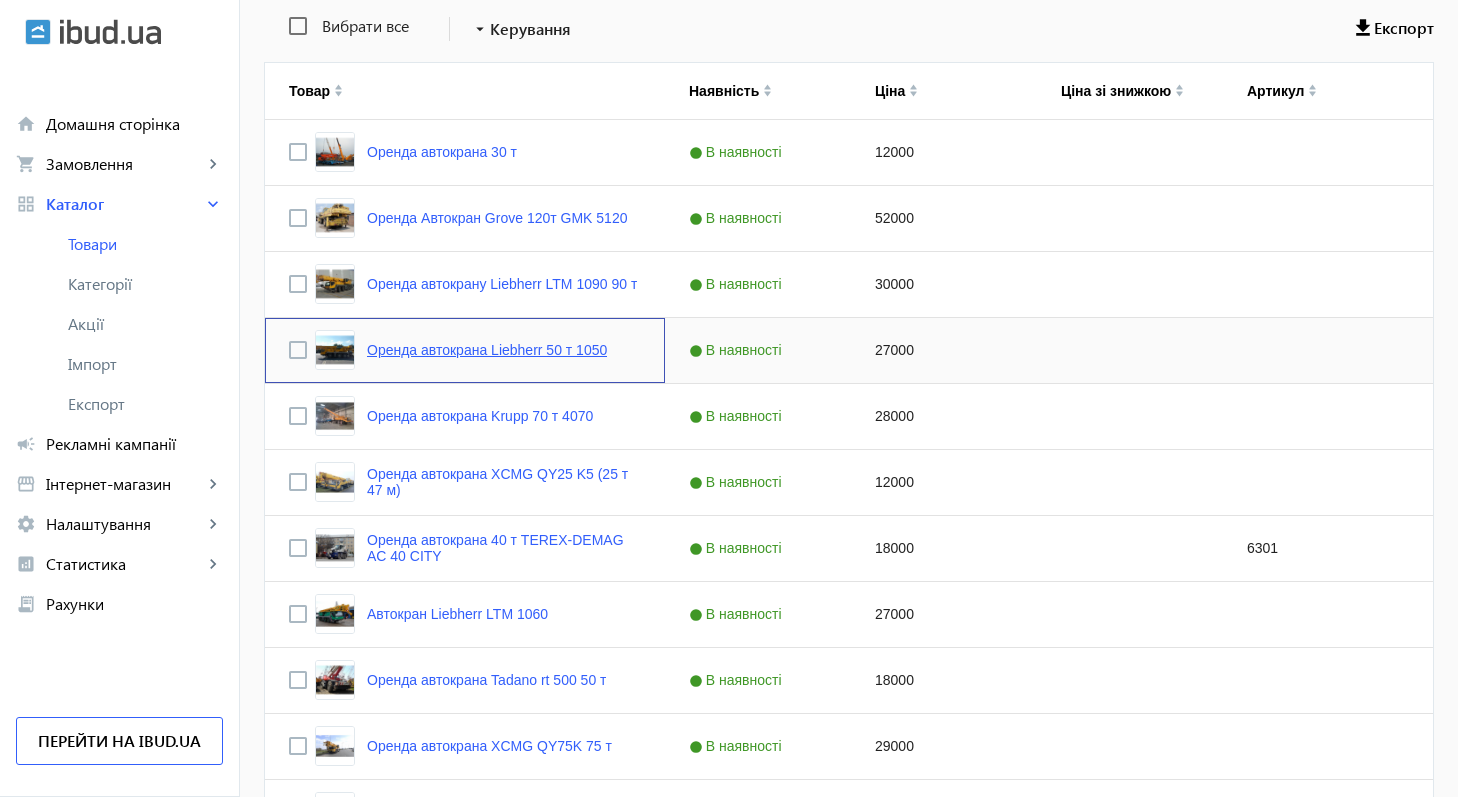 click on "Оренда автокрана Liebherr 50 т 1050" 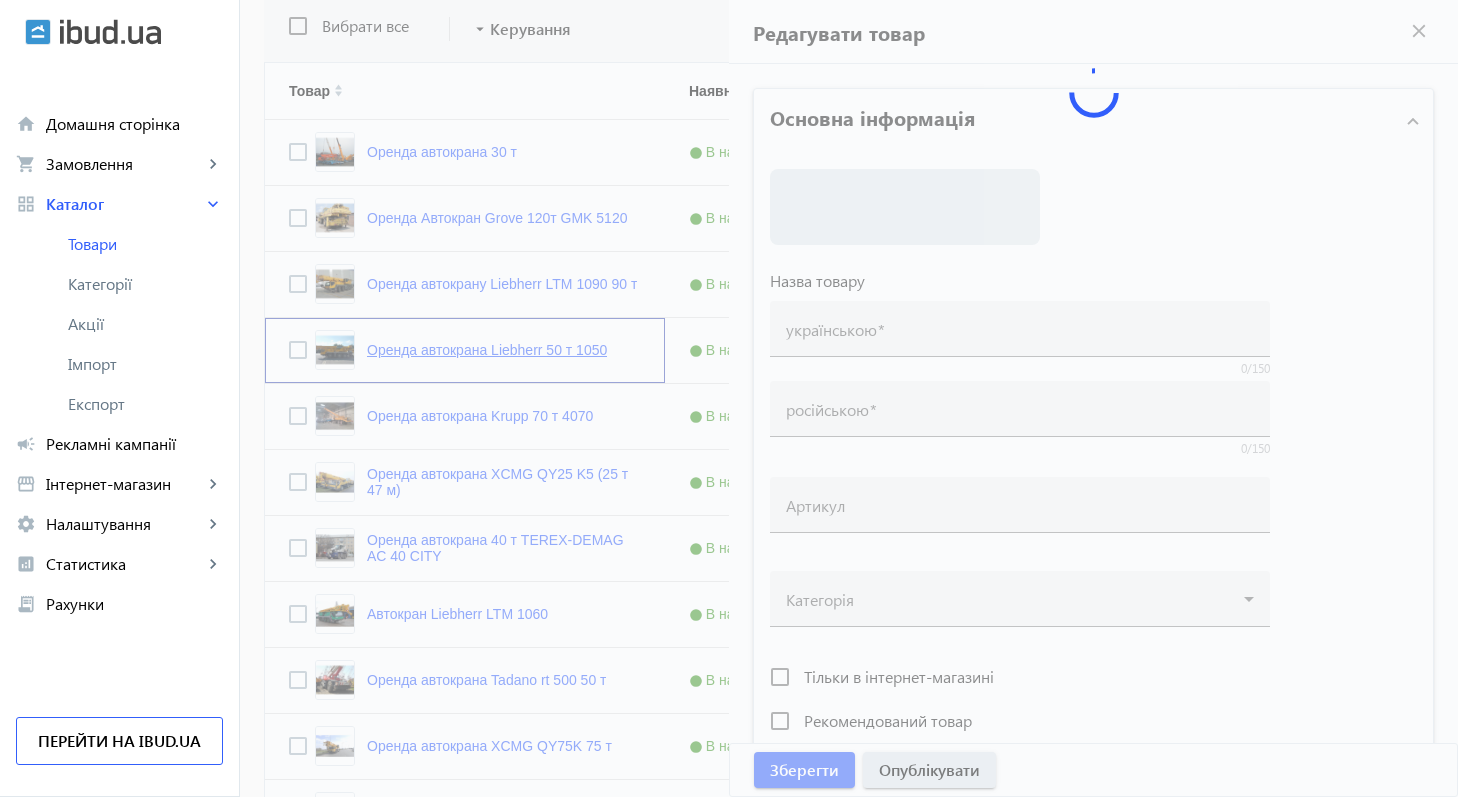type on "Оренда автокрана Liebherr 50 т 1050" 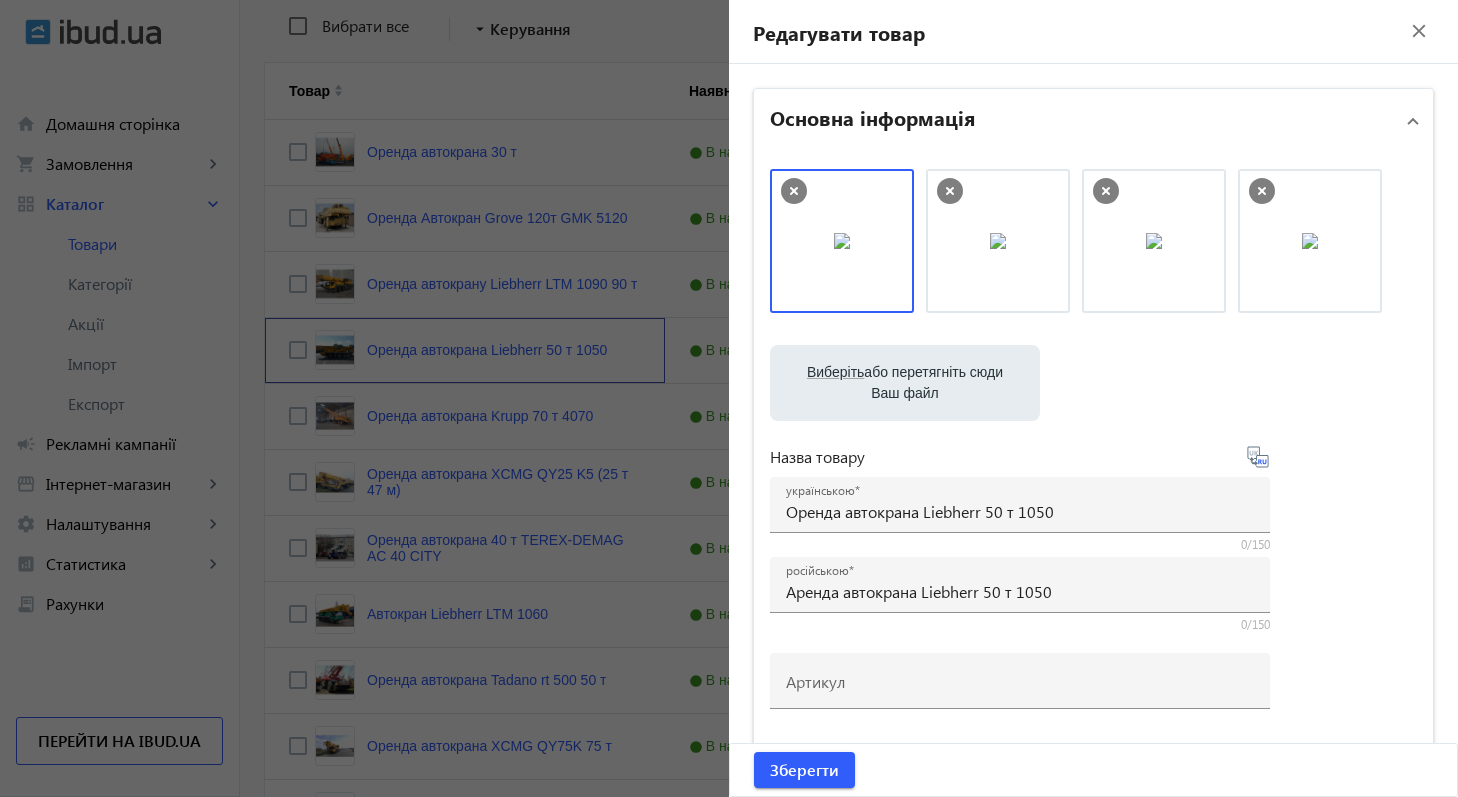 scroll, scrollTop: 456, scrollLeft: 0, axis: vertical 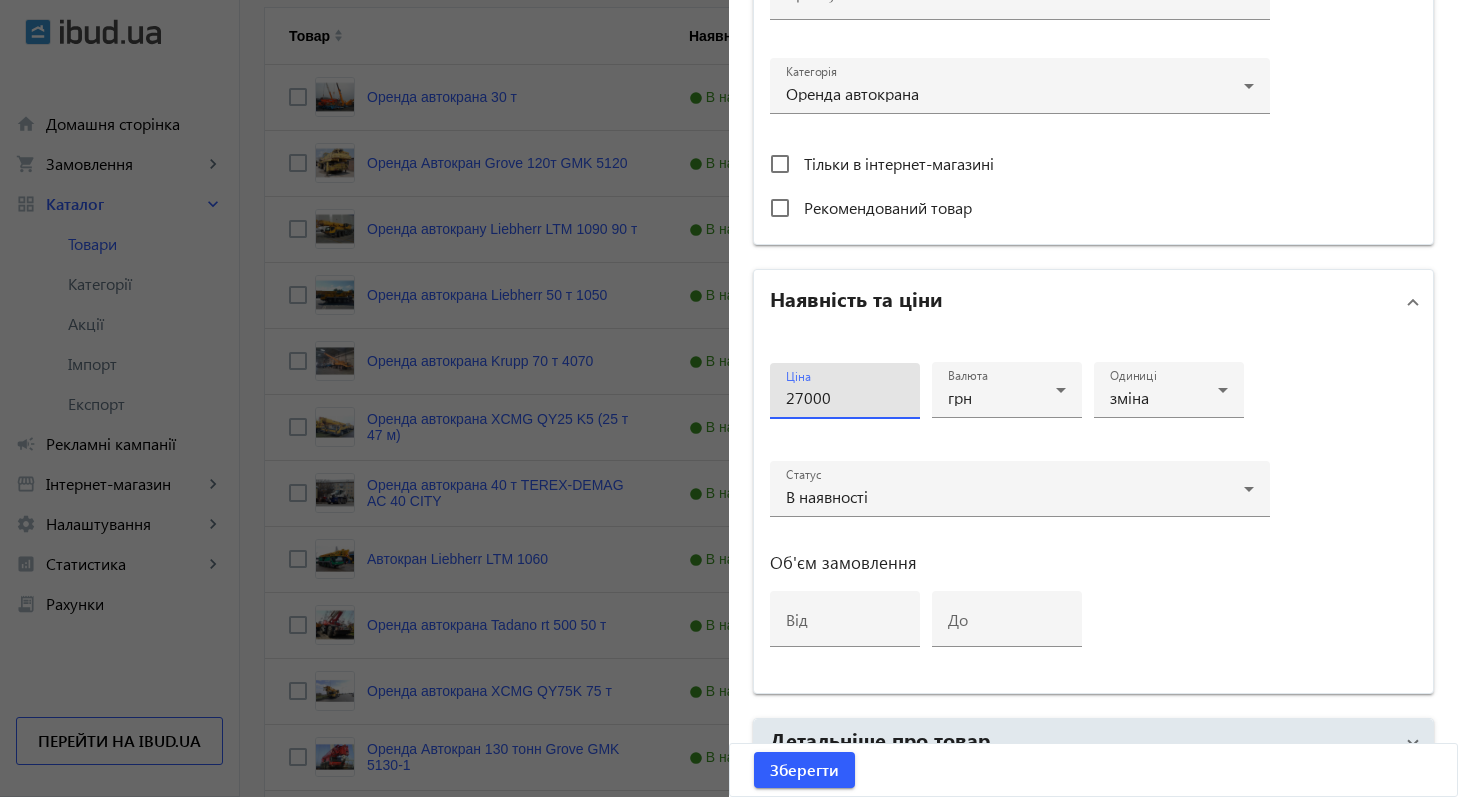 drag, startPoint x: 865, startPoint y: 400, endPoint x: 760, endPoint y: 400, distance: 105 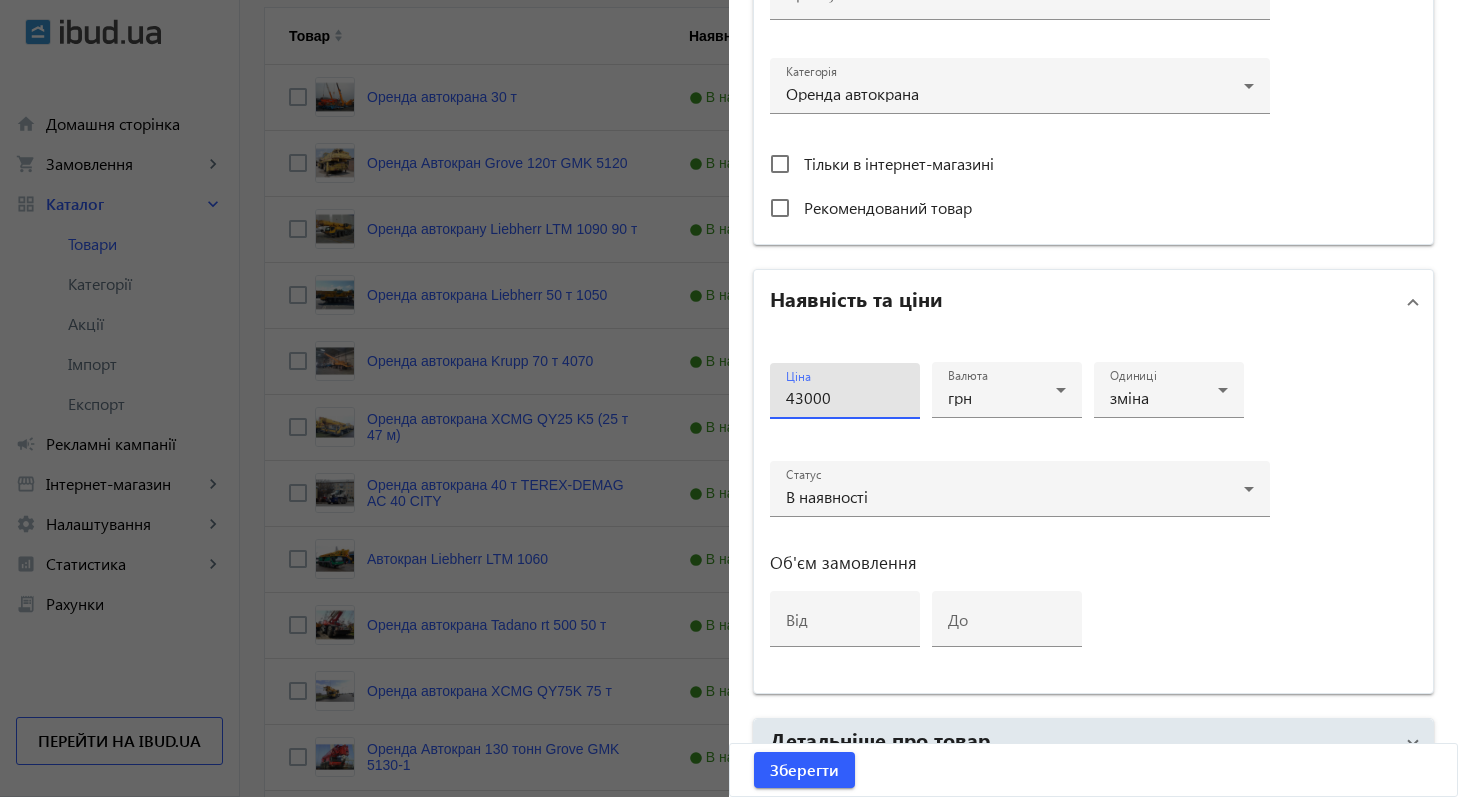 type on "43000" 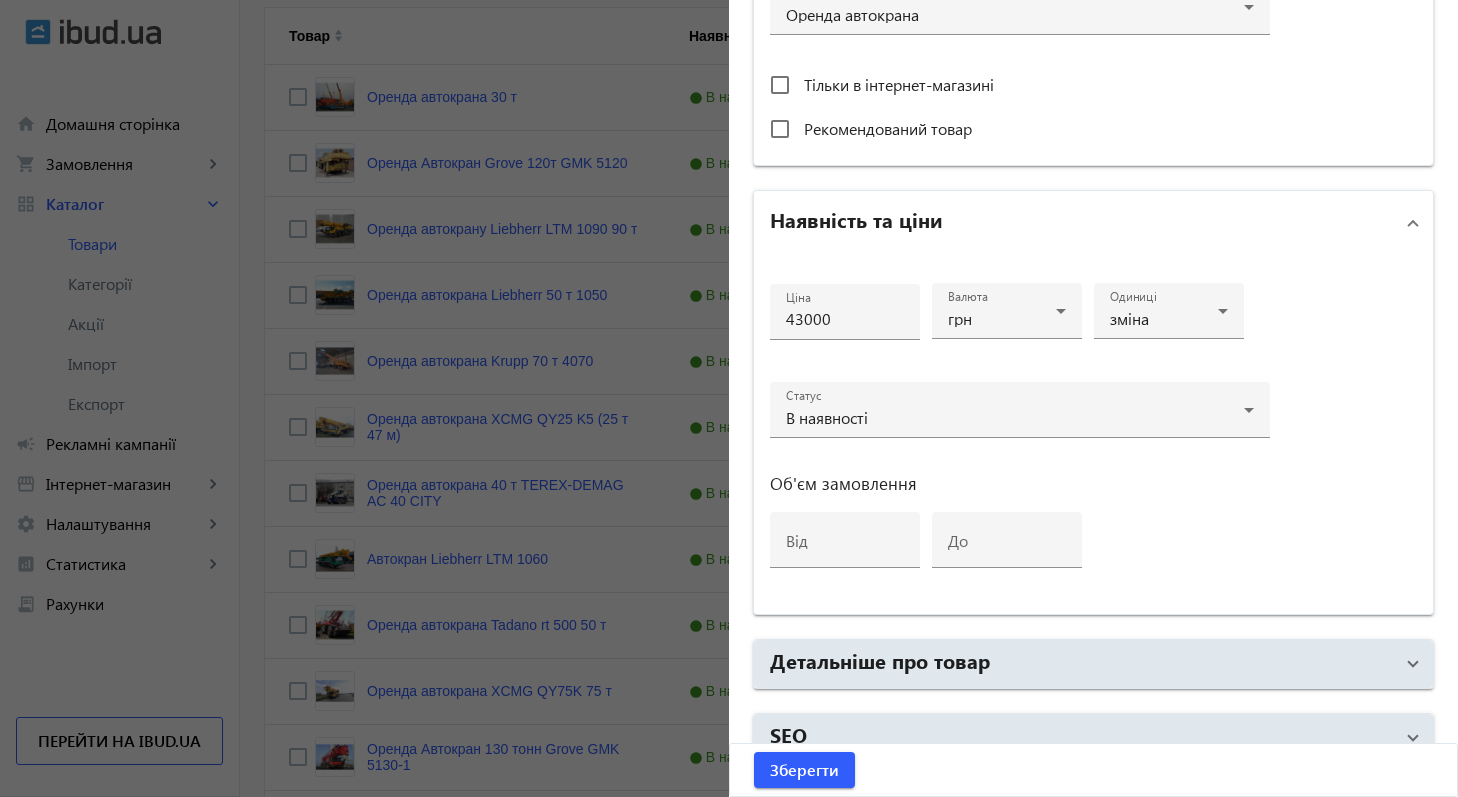 scroll, scrollTop: 794, scrollLeft: 0, axis: vertical 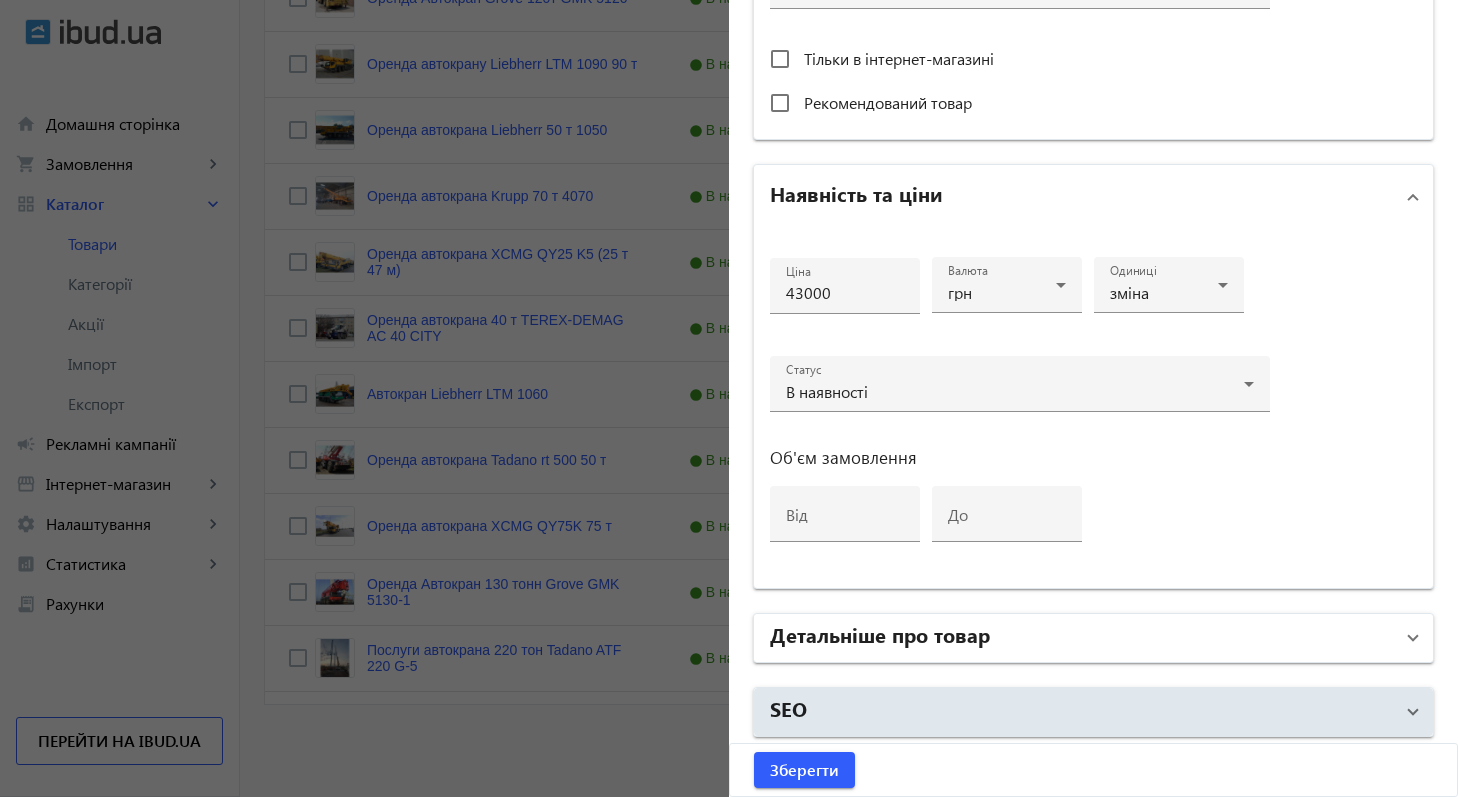 click on "Детальніше про товар" at bounding box center [1081, 638] 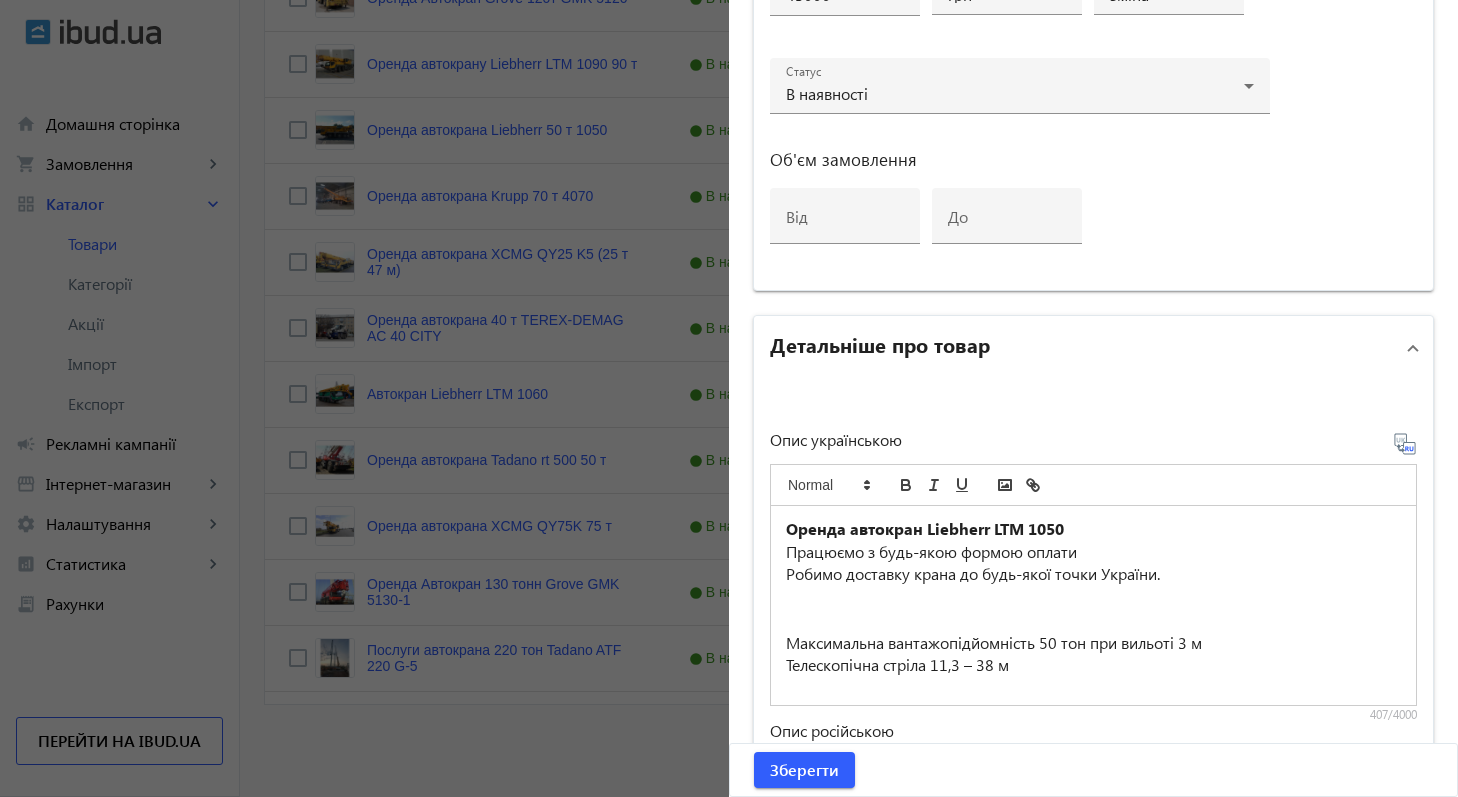scroll, scrollTop: 1124, scrollLeft: 0, axis: vertical 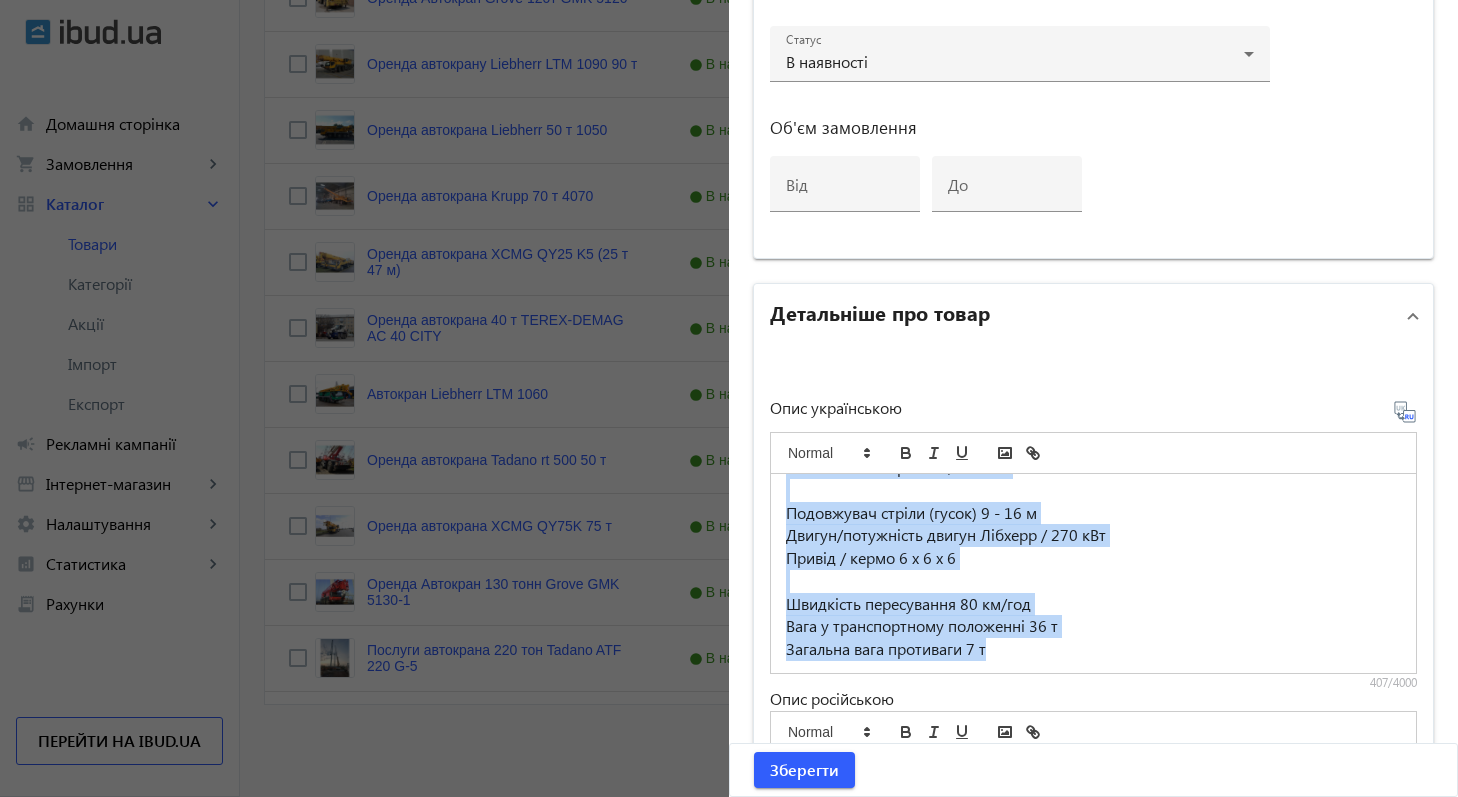 drag, startPoint x: 783, startPoint y: 496, endPoint x: 1087, endPoint y: 689, distance: 360.09027 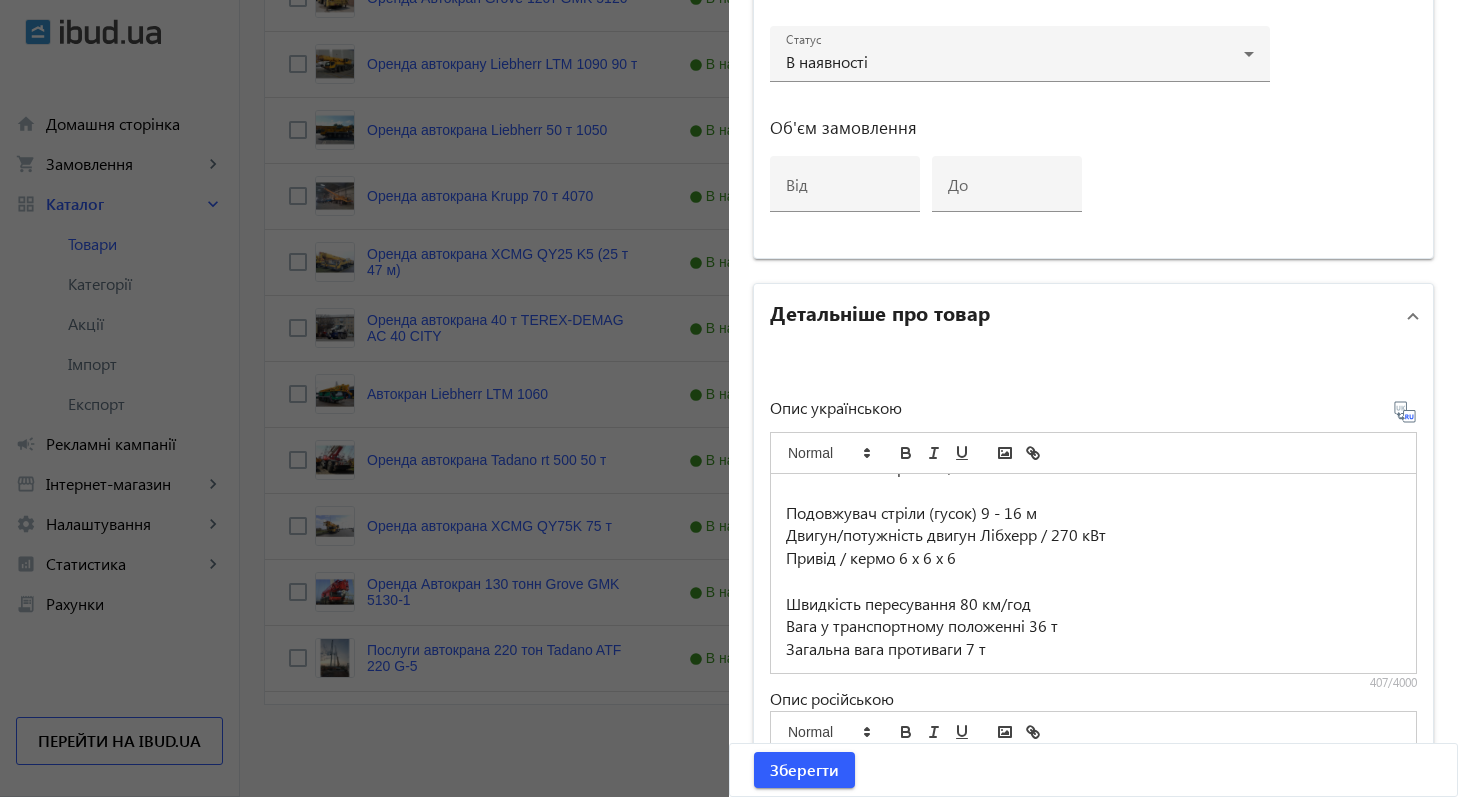 scroll, scrollTop: 0, scrollLeft: 0, axis: both 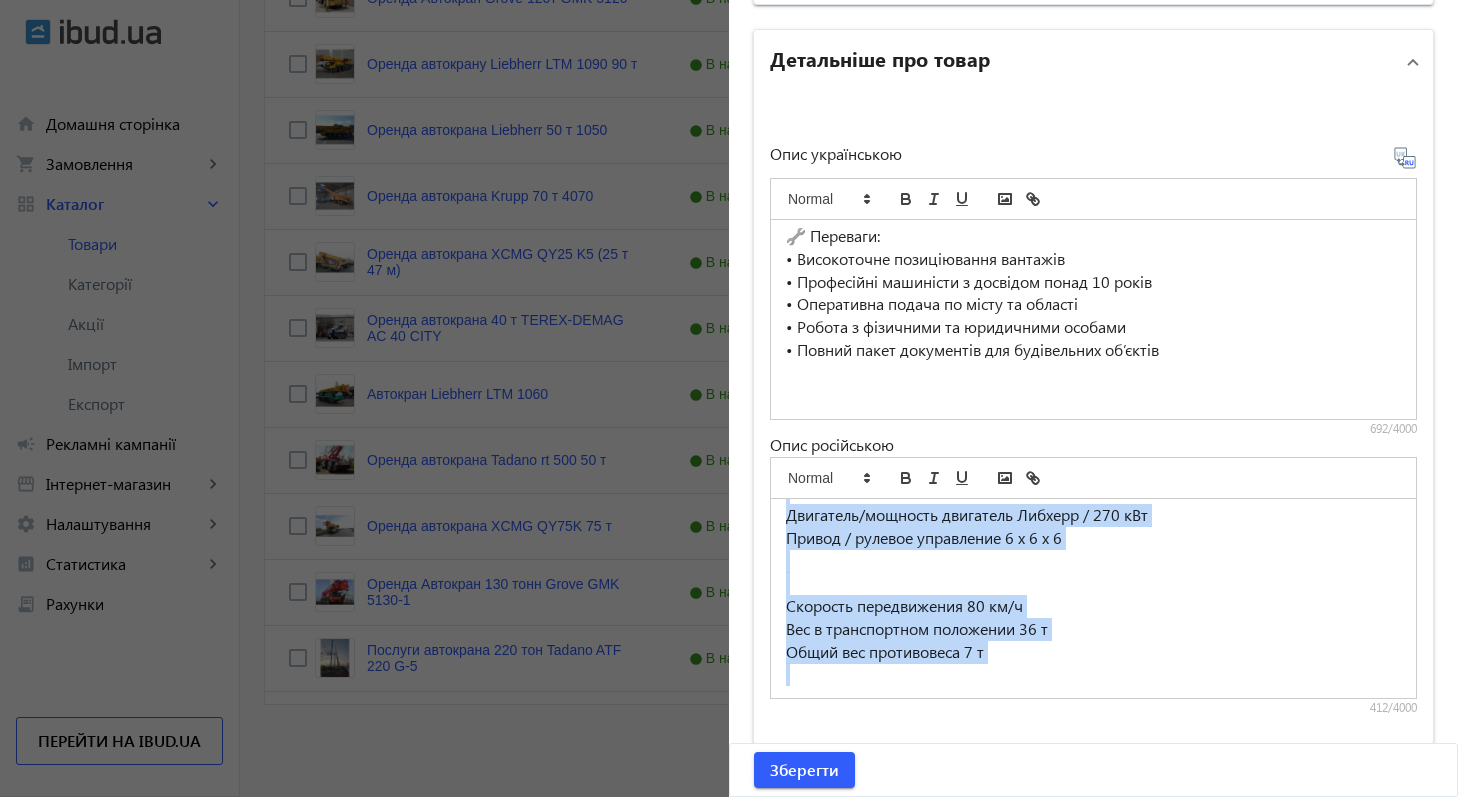 drag, startPoint x: 783, startPoint y: 550, endPoint x: 1125, endPoint y: 789, distance: 417.23495 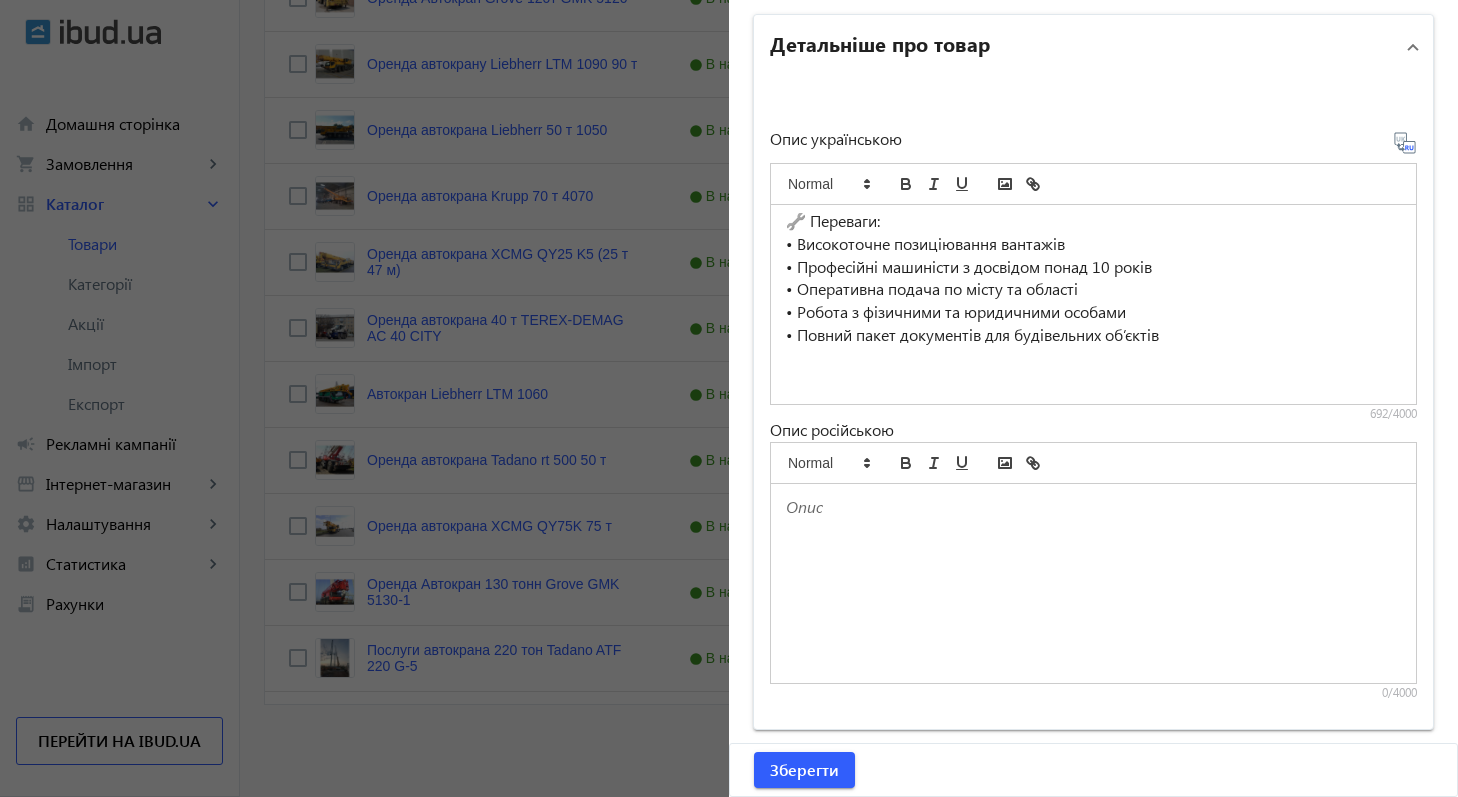 scroll, scrollTop: 0, scrollLeft: 0, axis: both 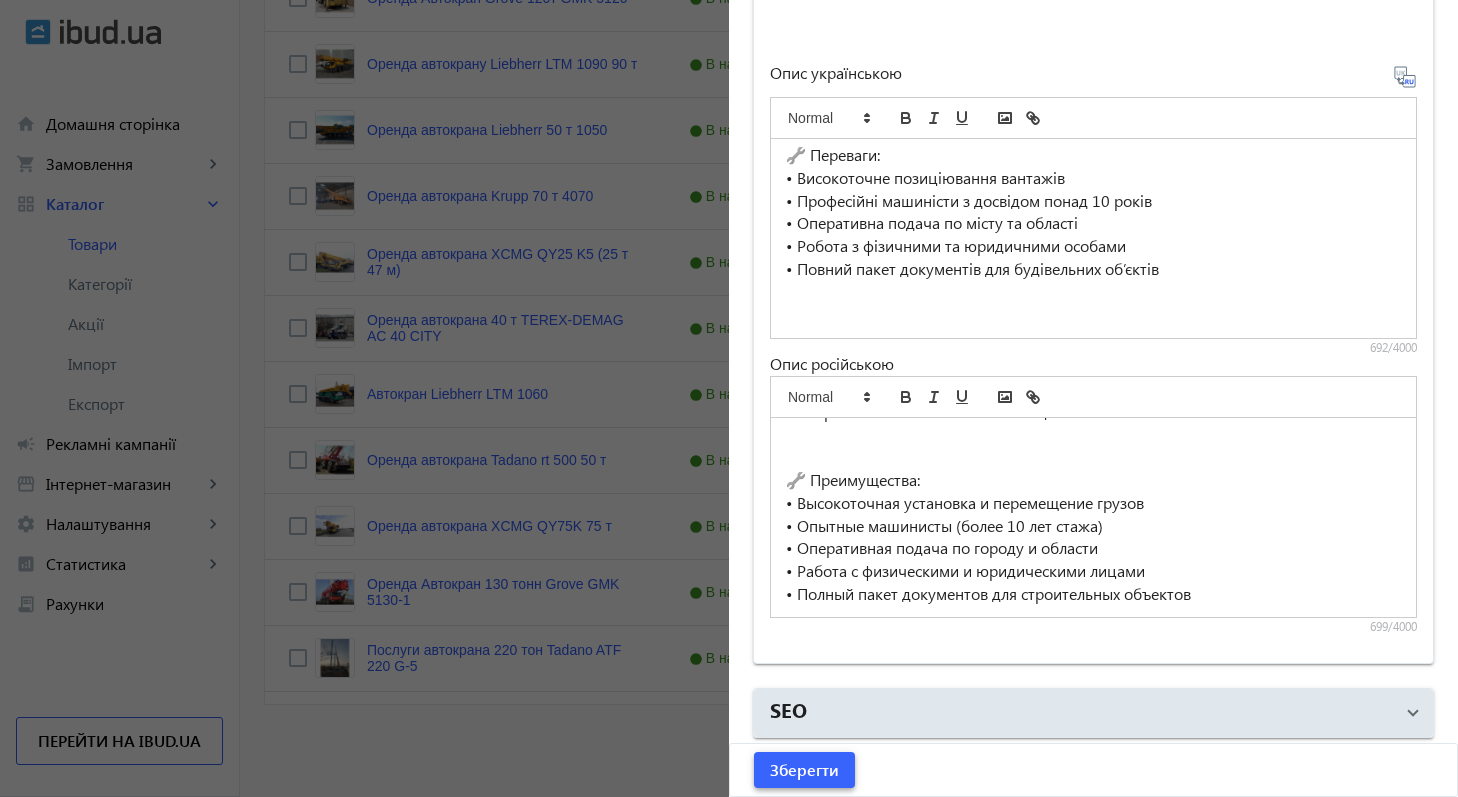click on "Зберегти" 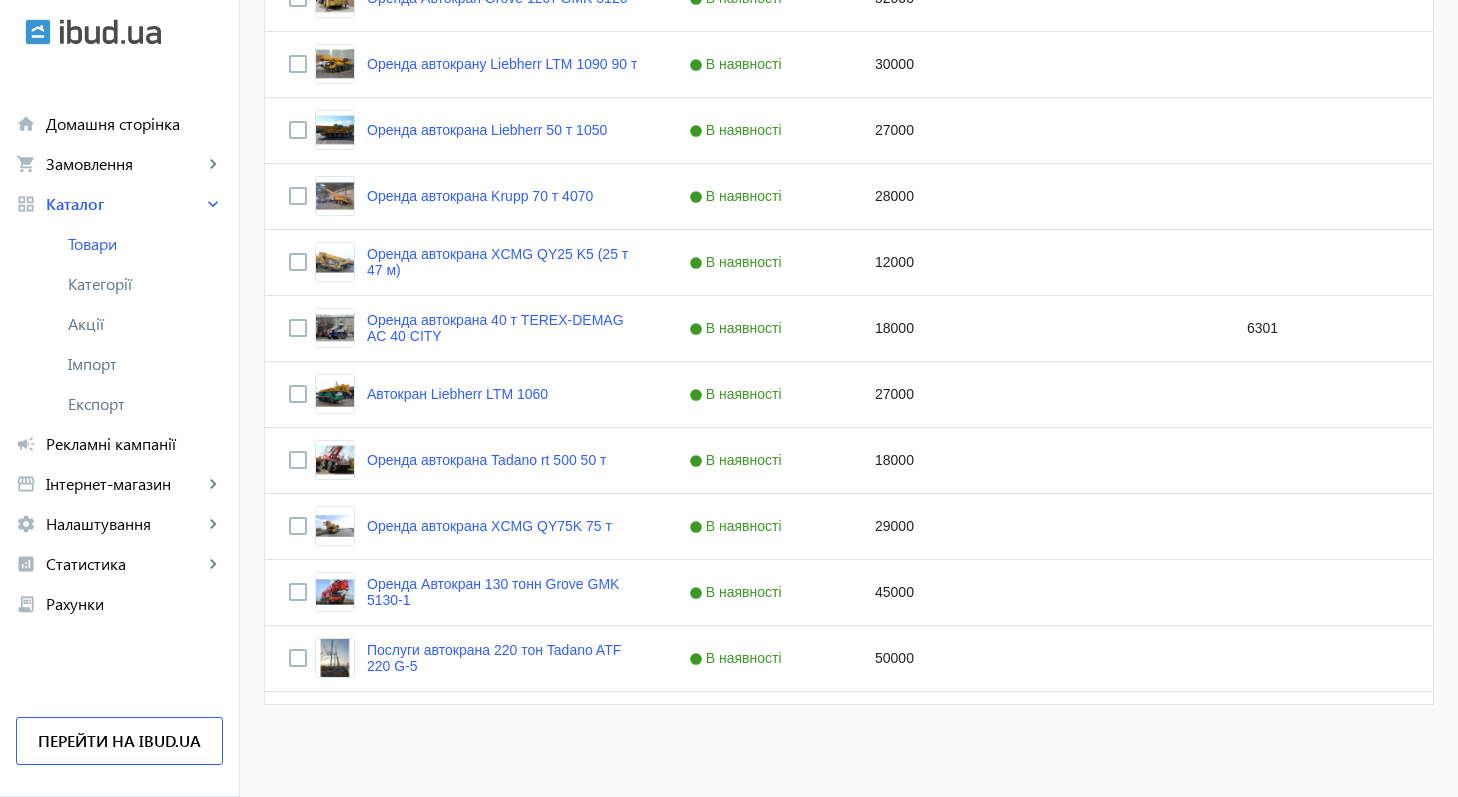scroll, scrollTop: 0, scrollLeft: 0, axis: both 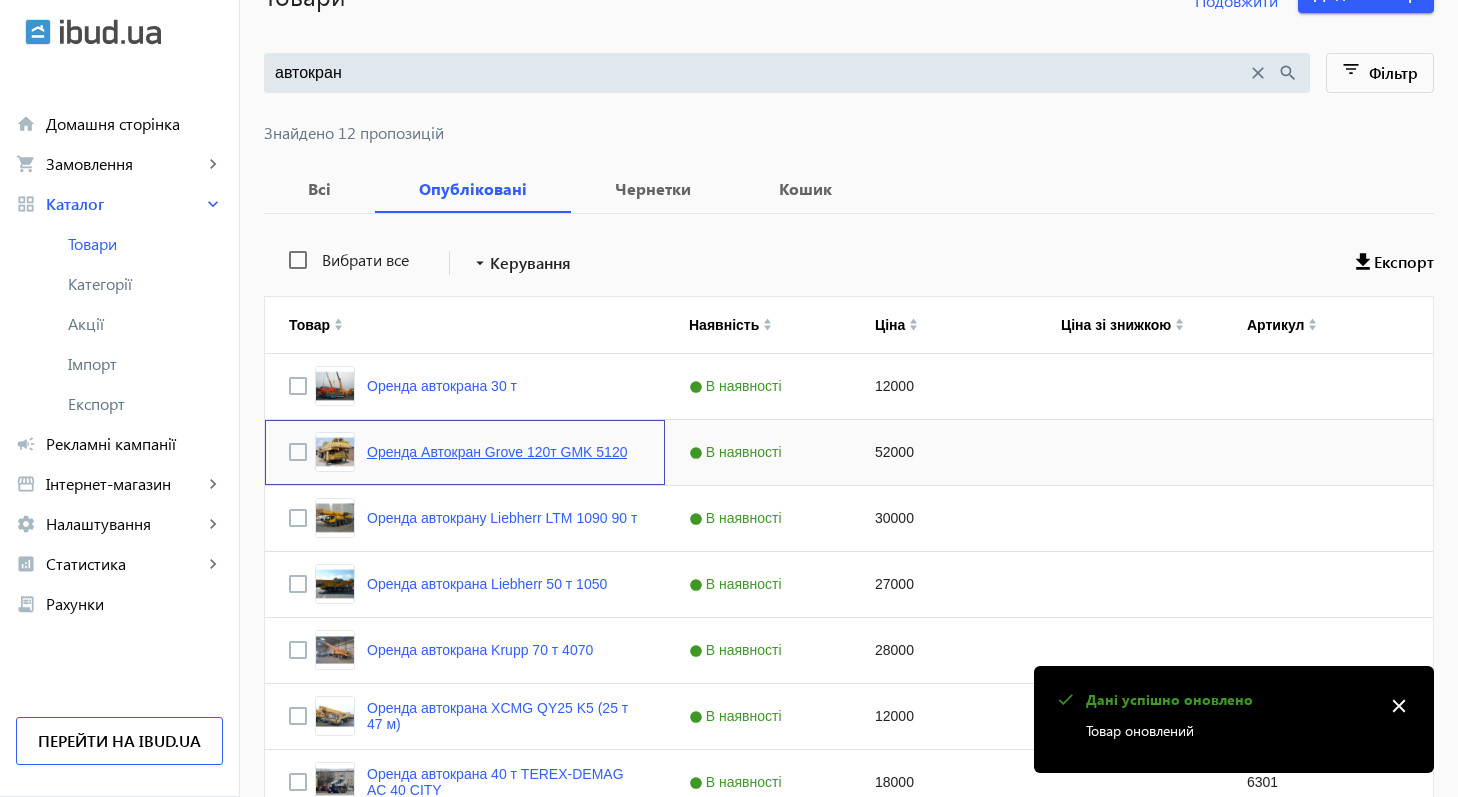 click on "Оренда Автокран Grove 120т GMK 5120" 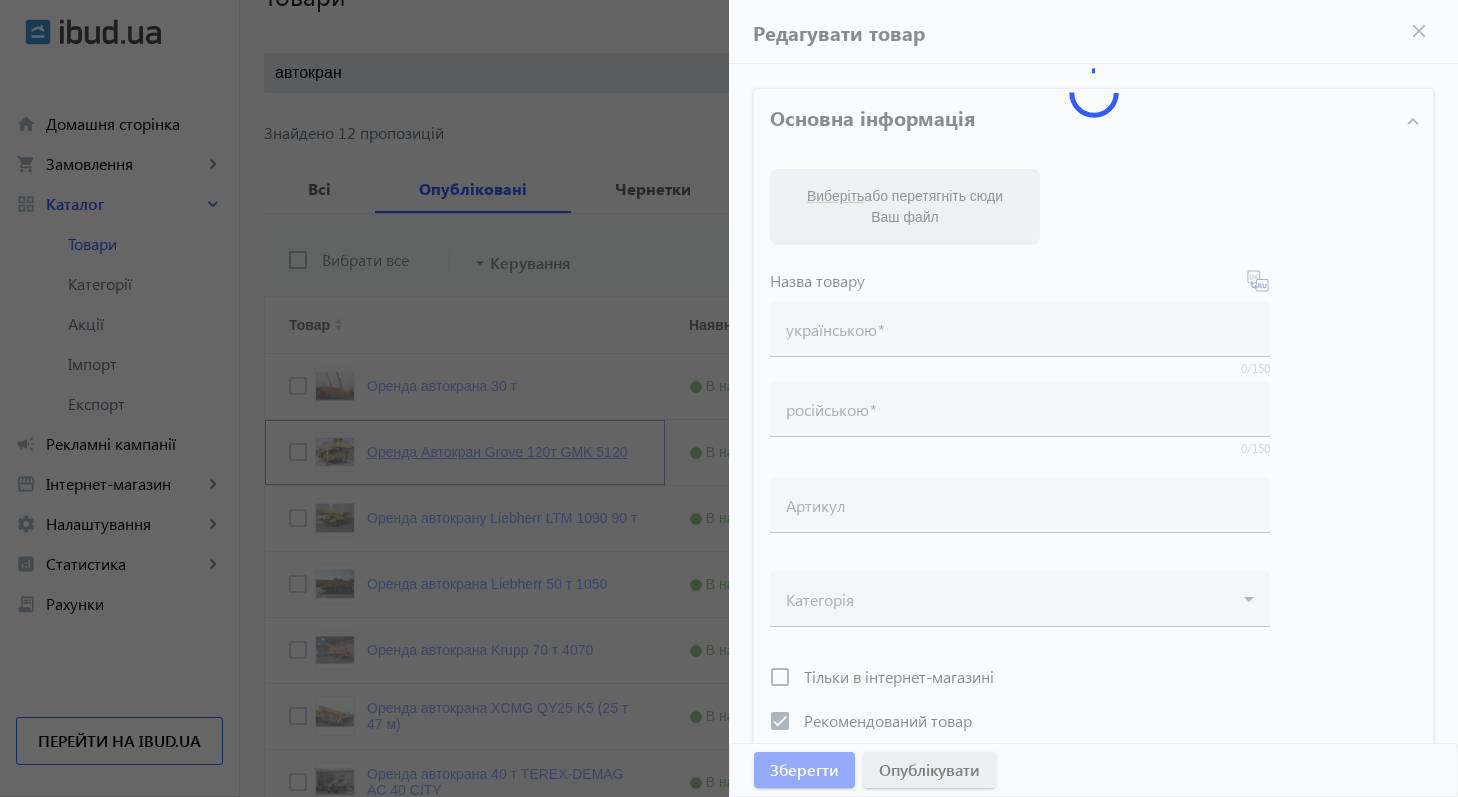 type on "Оренда Автокран Grove 120т GMK 5120" 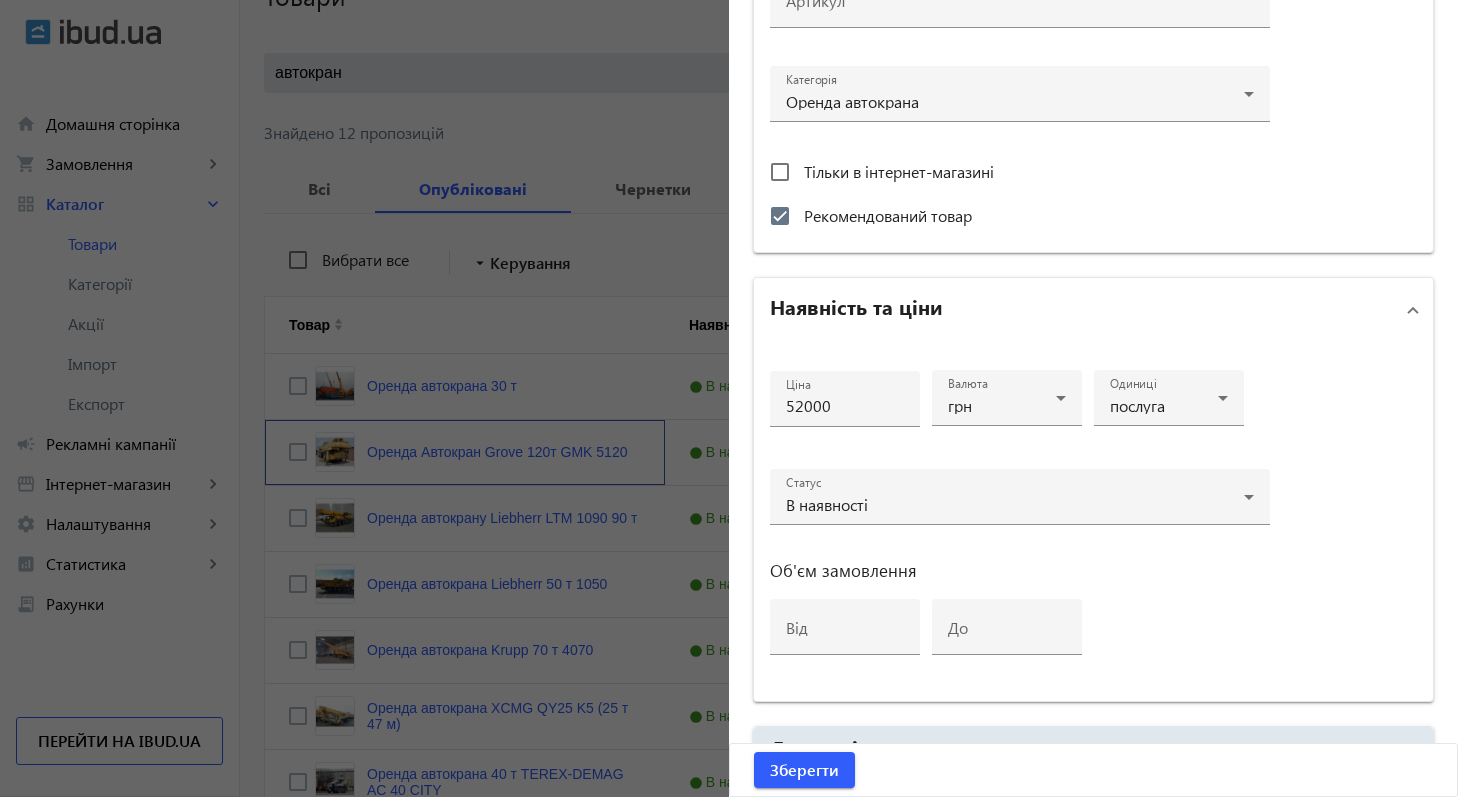 scroll, scrollTop: 699, scrollLeft: 0, axis: vertical 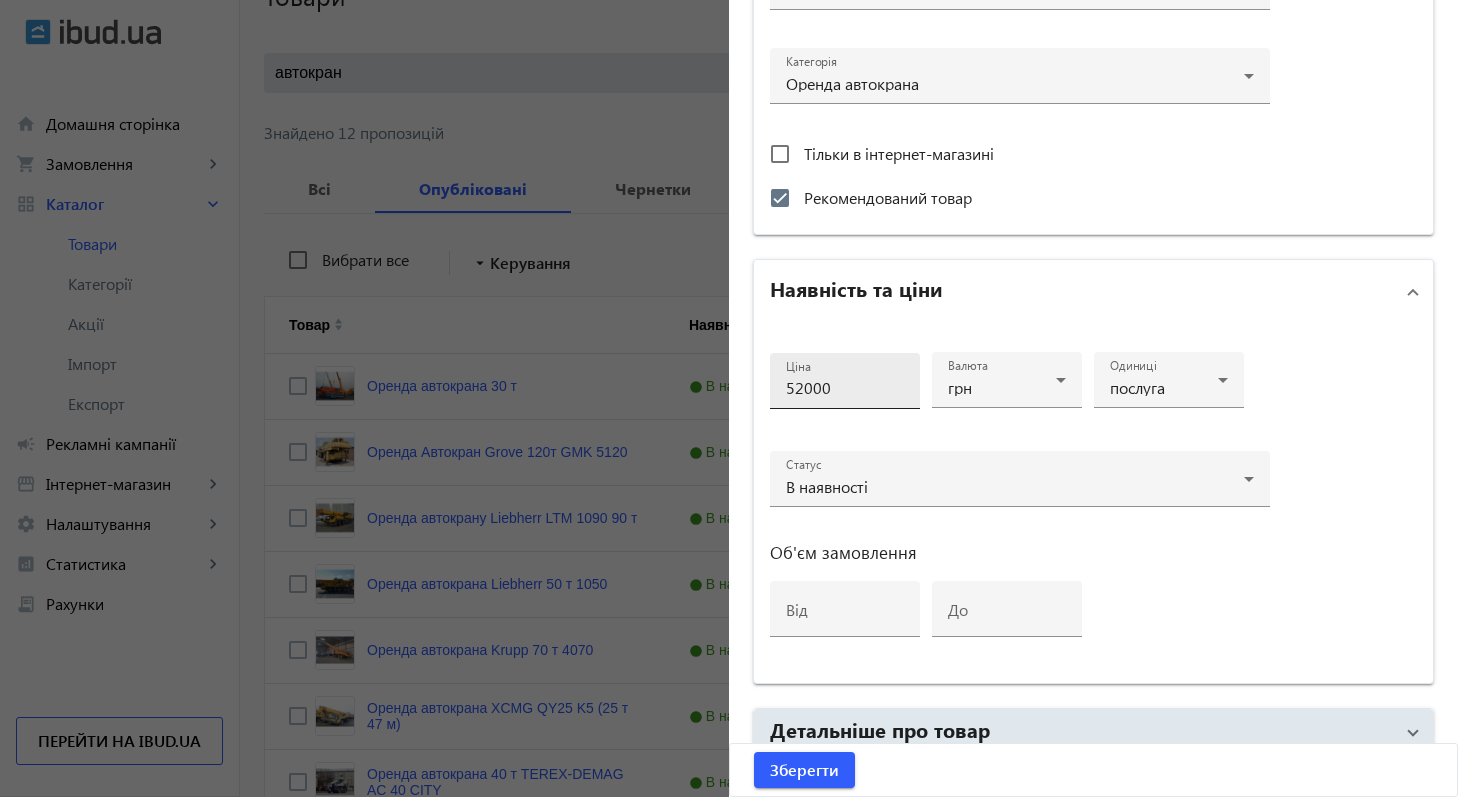 click on "Ціна 52000" at bounding box center [845, 381] 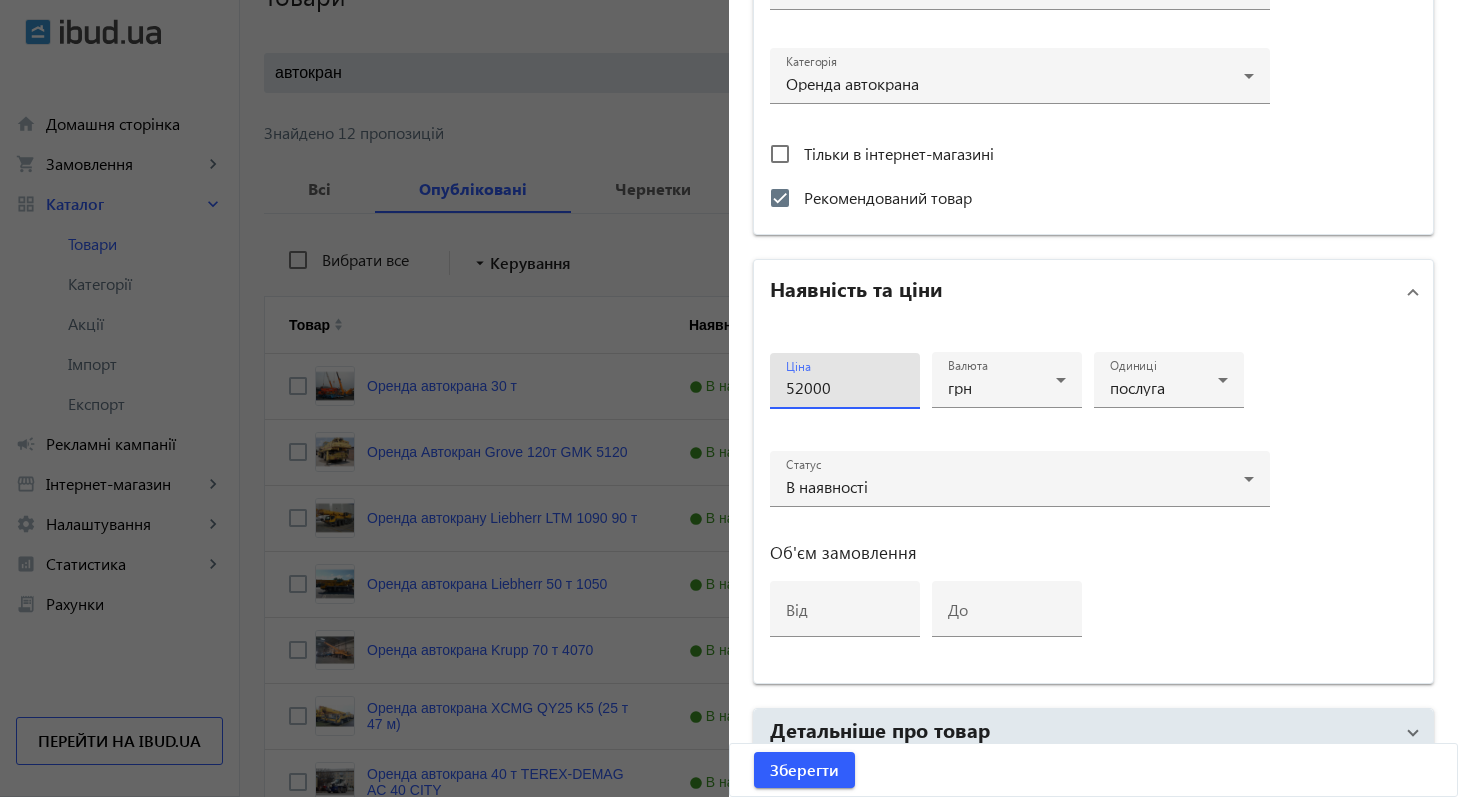 drag, startPoint x: 827, startPoint y: 391, endPoint x: 732, endPoint y: 388, distance: 95.047356 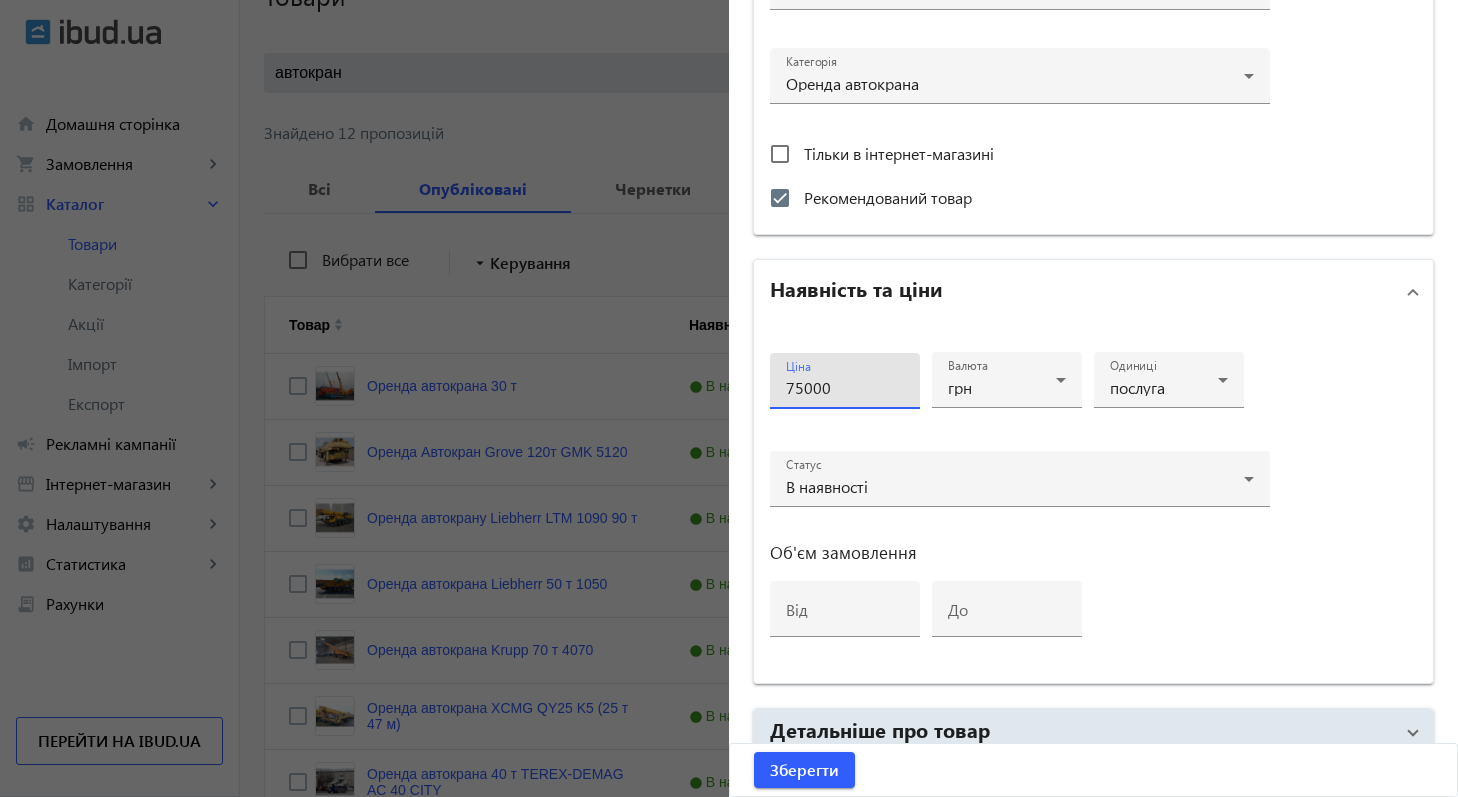 type on "75000" 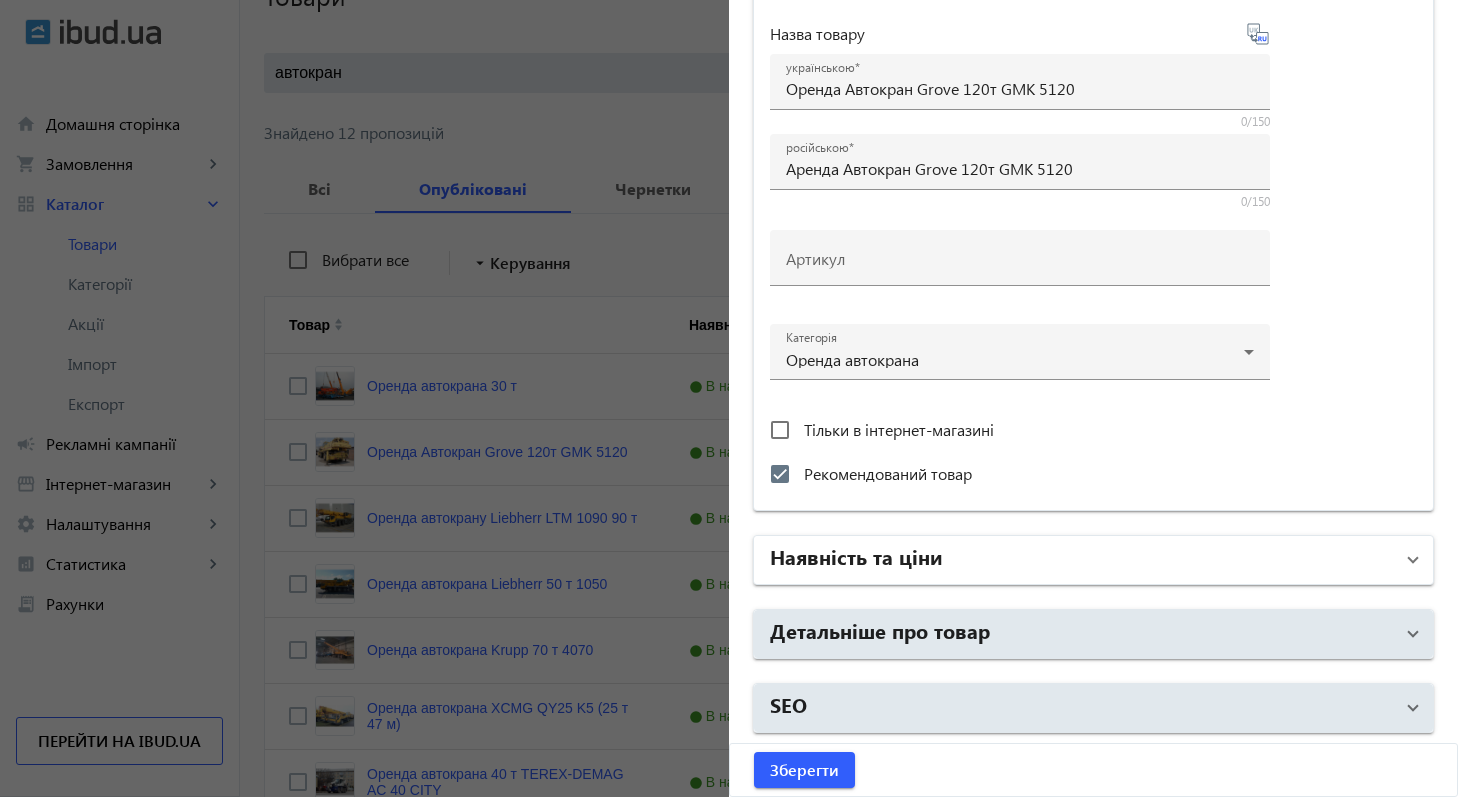 scroll, scrollTop: 421, scrollLeft: 0, axis: vertical 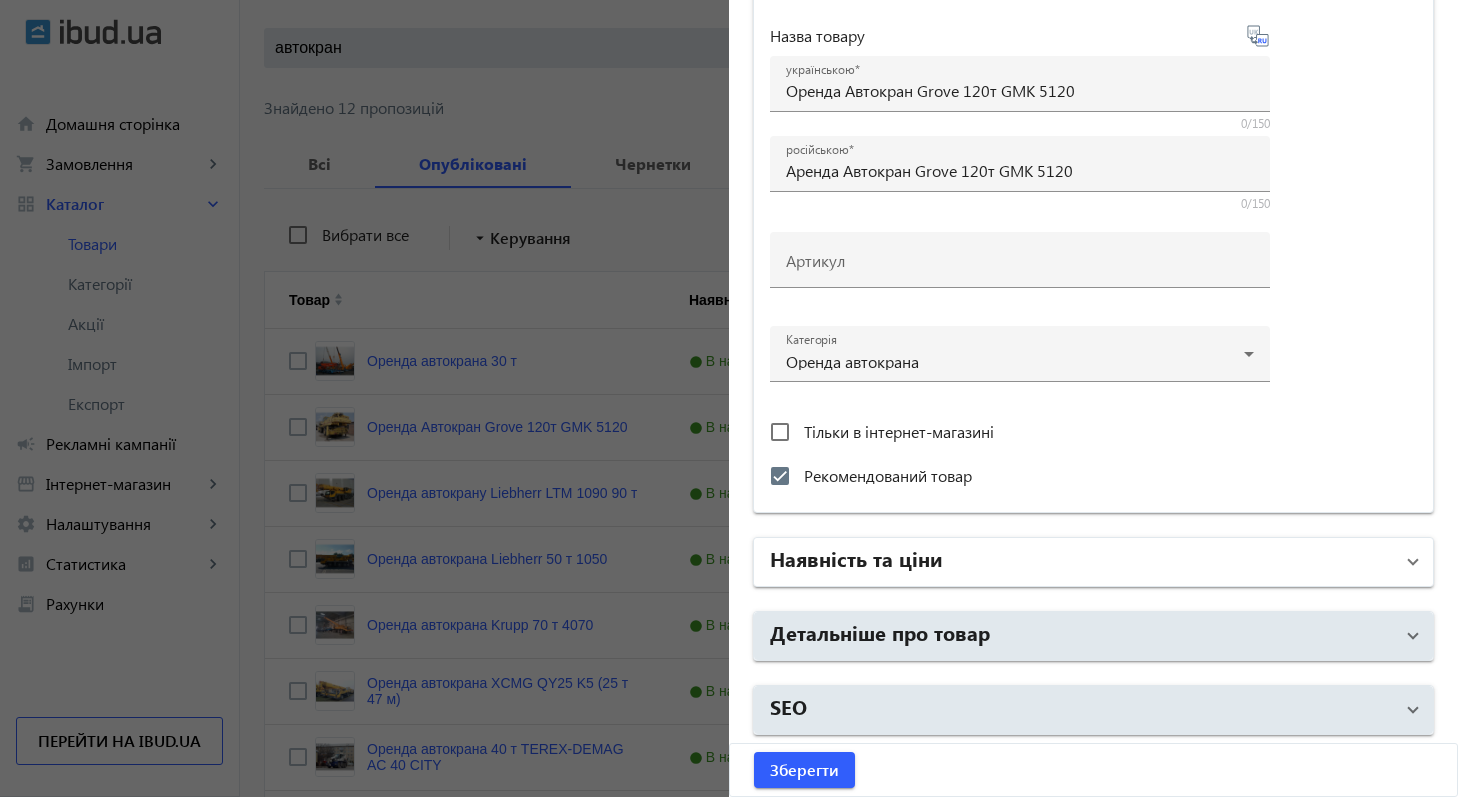 click on "Наявність та ціни" at bounding box center [1093, 562] 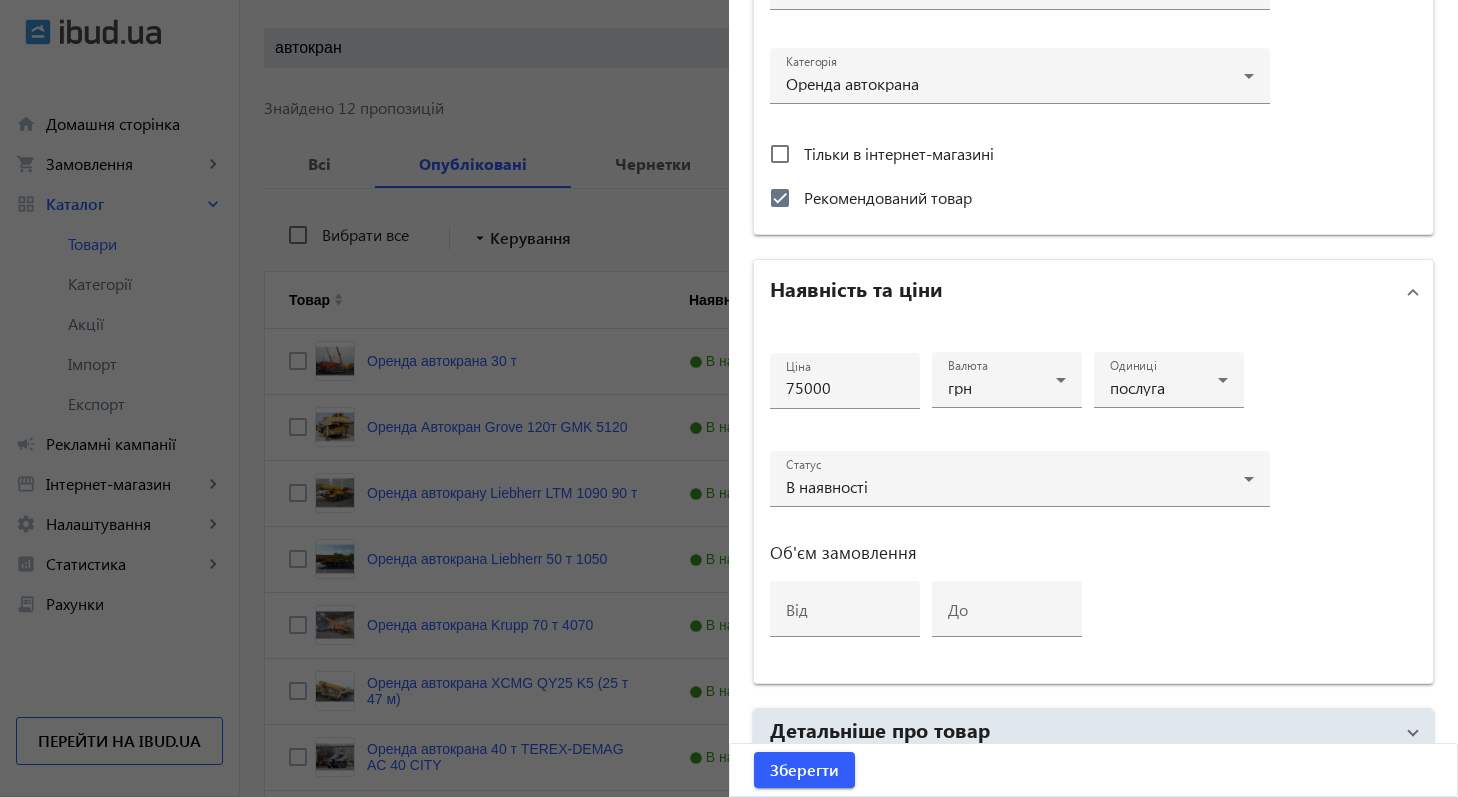 scroll, scrollTop: 794, scrollLeft: 0, axis: vertical 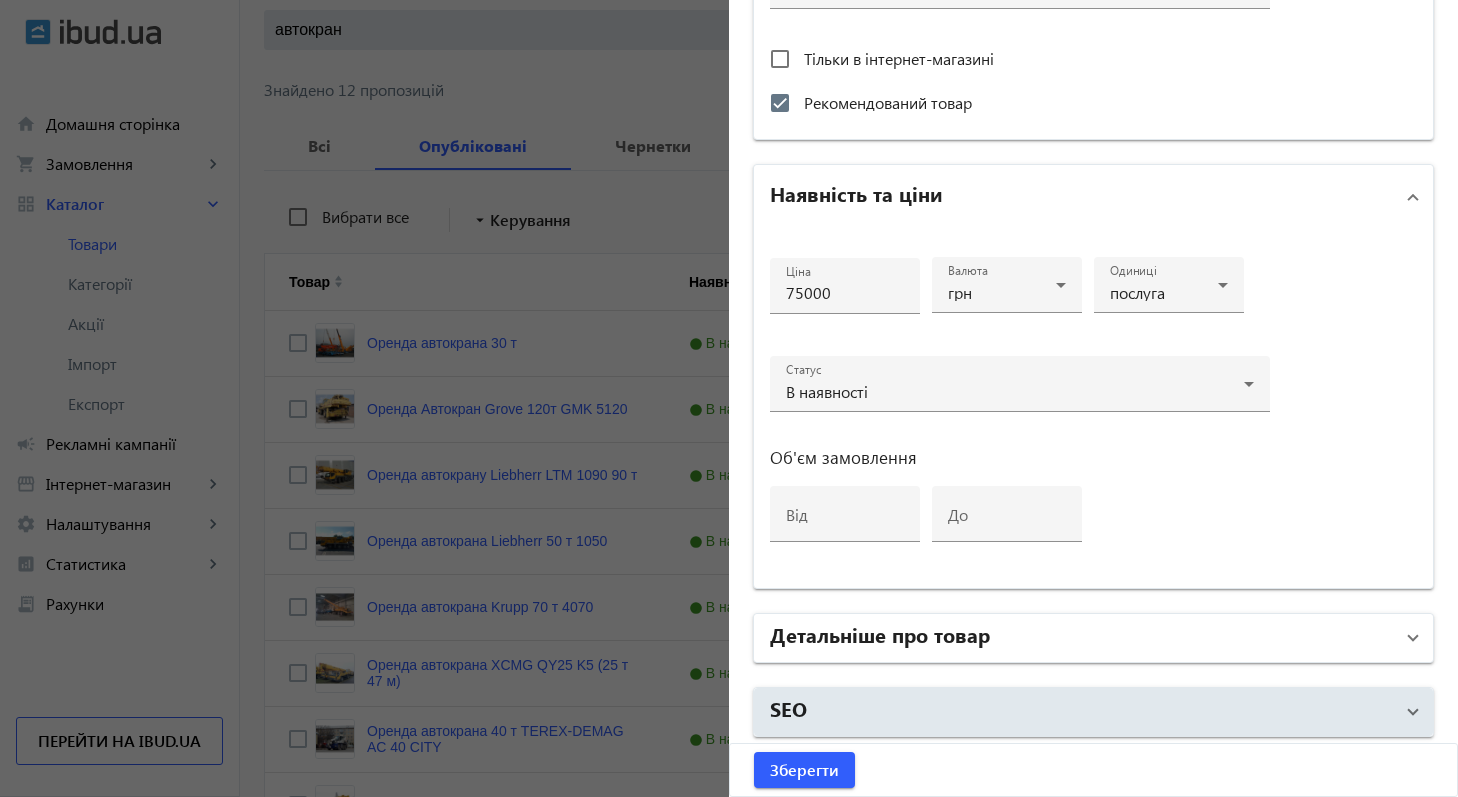 click on "Детальніше про товар" at bounding box center (1081, 638) 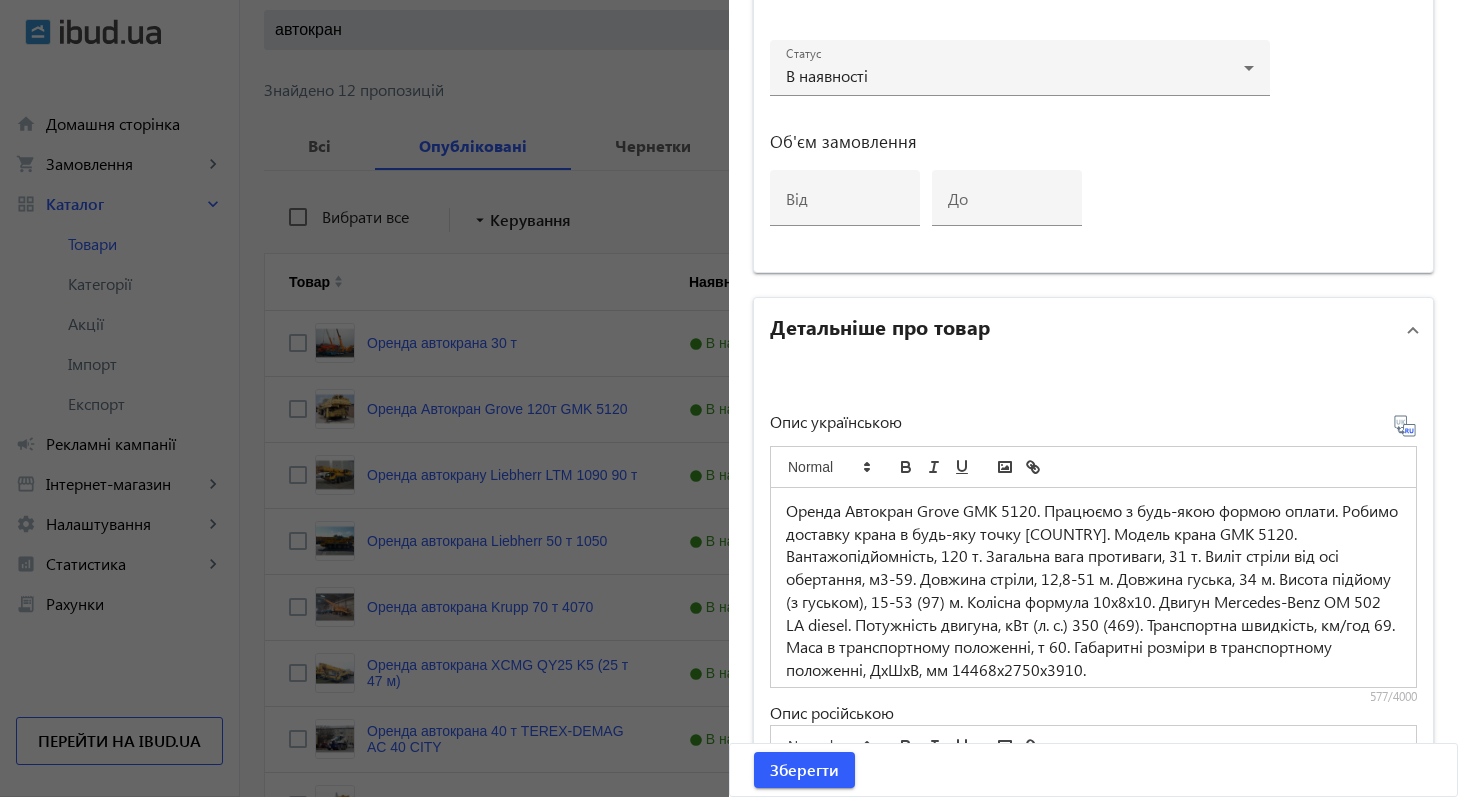 scroll, scrollTop: 1151, scrollLeft: 0, axis: vertical 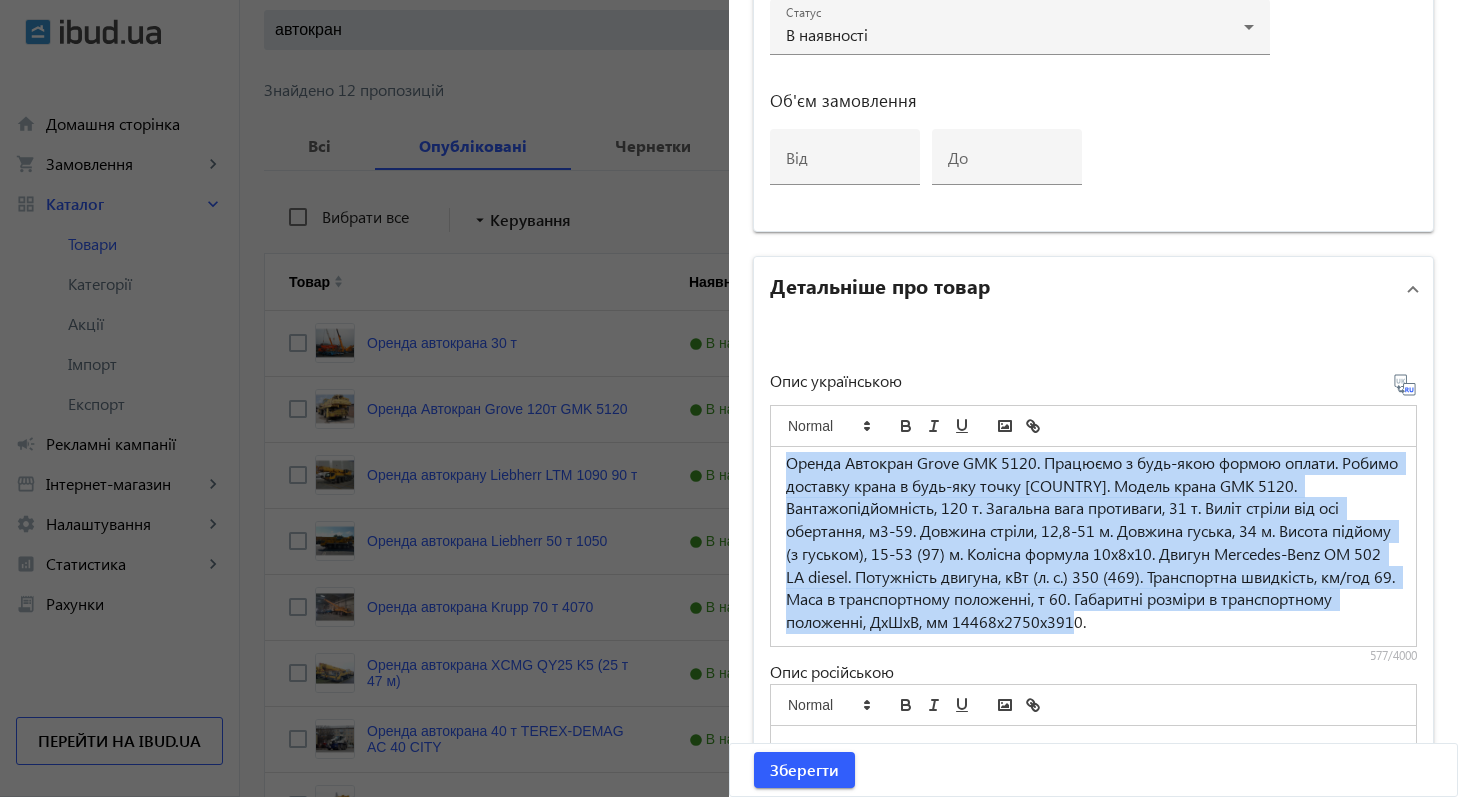 drag, startPoint x: 776, startPoint y: 457, endPoint x: 1001, endPoint y: 643, distance: 291.92636 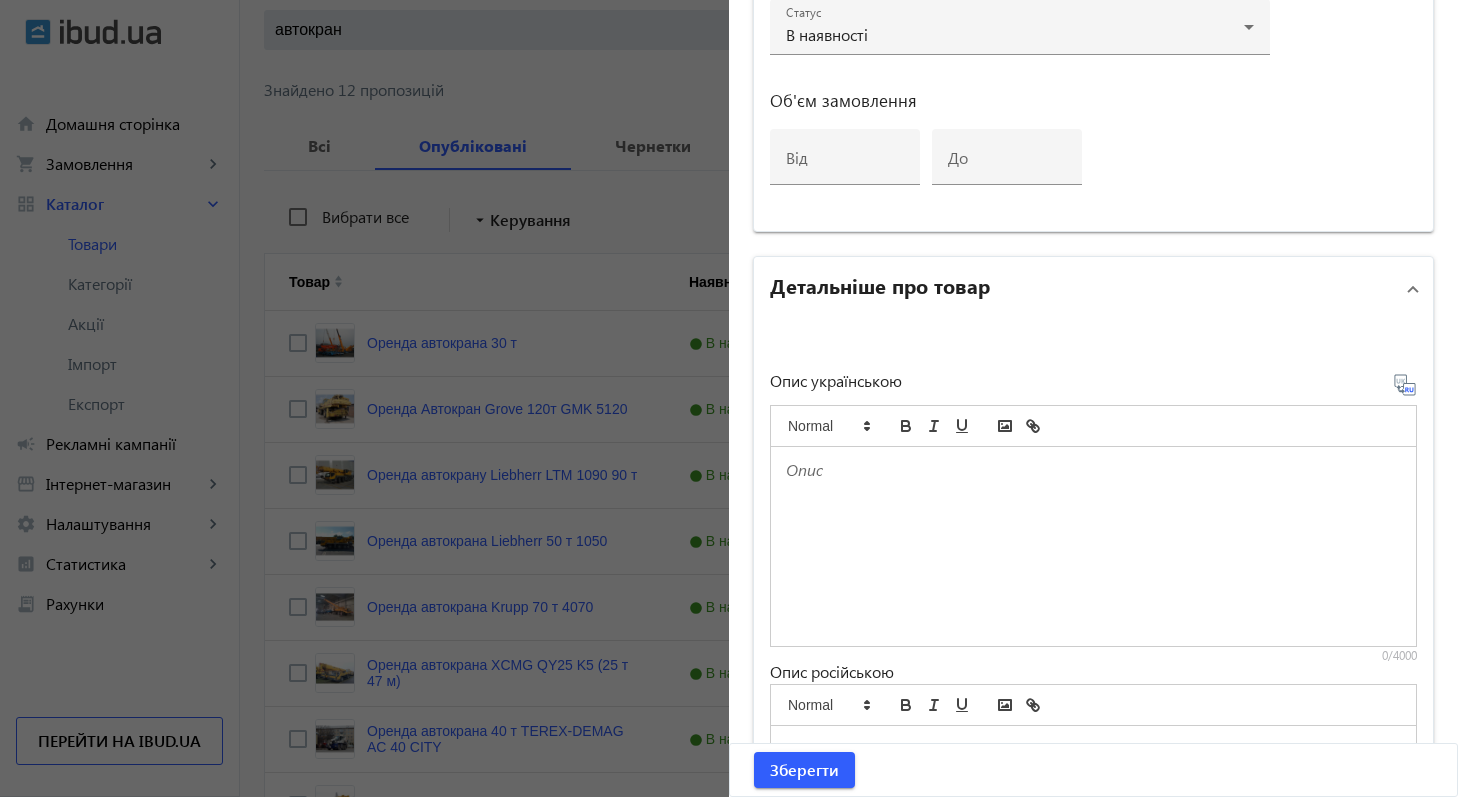 scroll, scrollTop: 0, scrollLeft: 0, axis: both 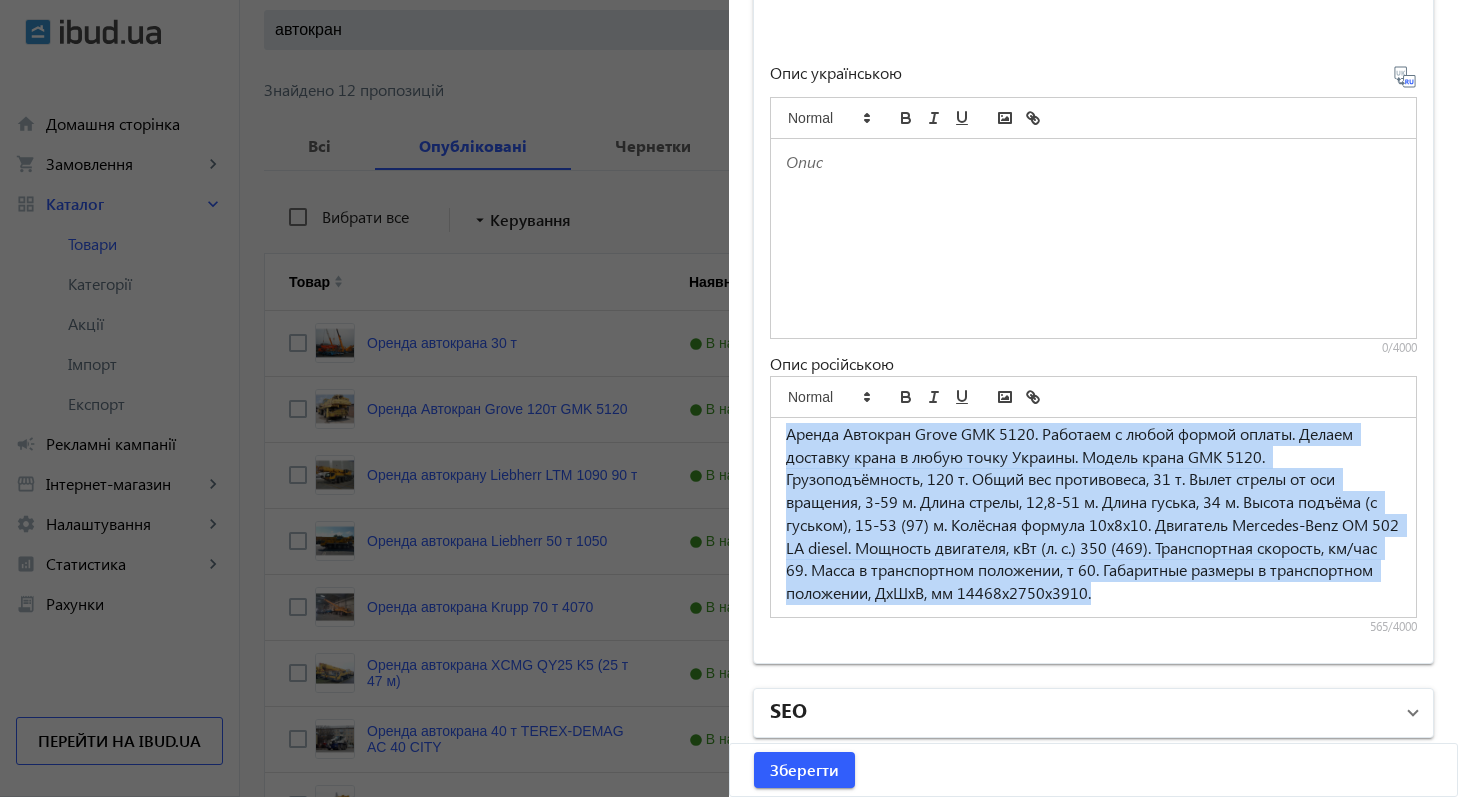drag, startPoint x: 781, startPoint y: 435, endPoint x: 1208, endPoint y: 701, distance: 503.07553 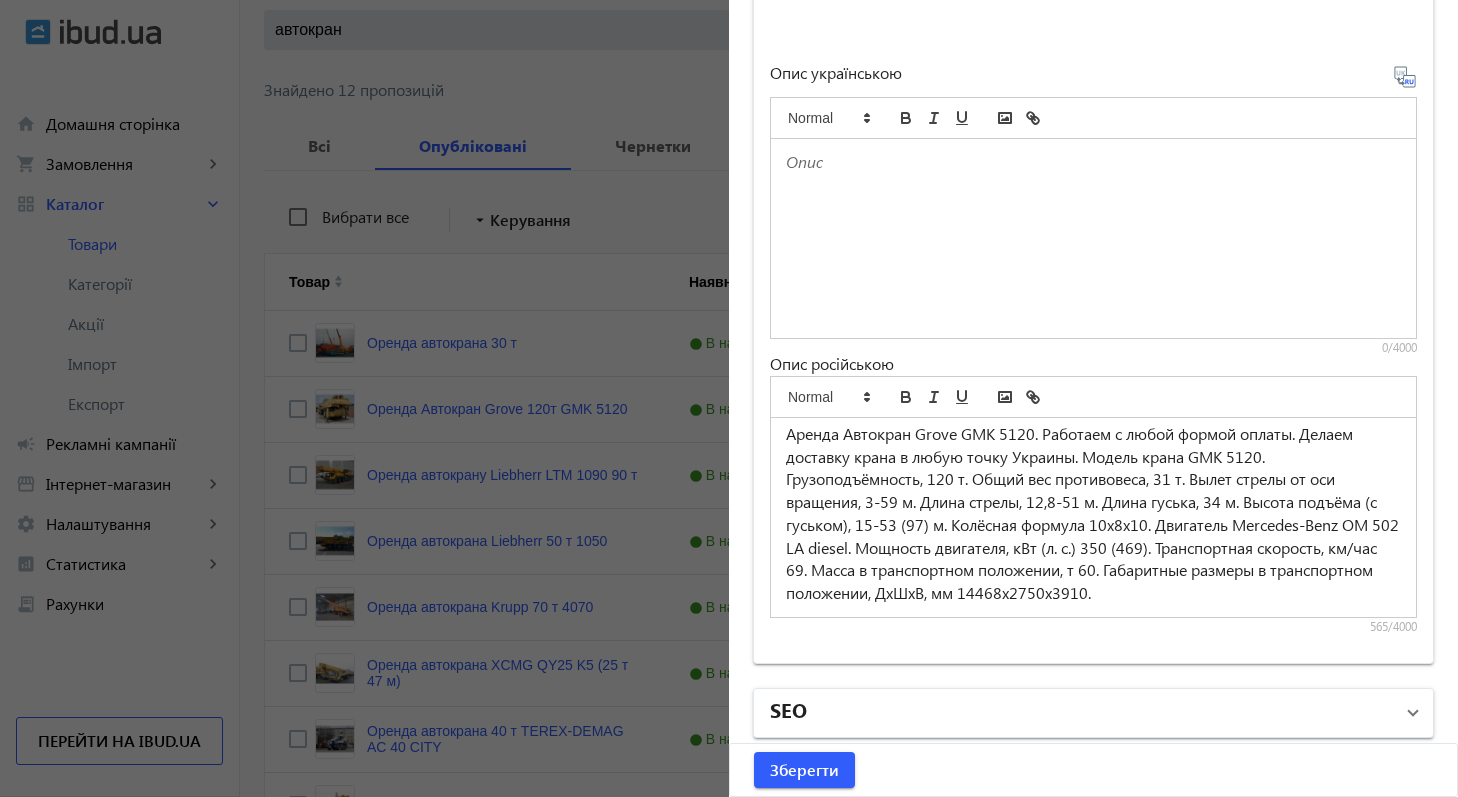 scroll, scrollTop: 0, scrollLeft: 0, axis: both 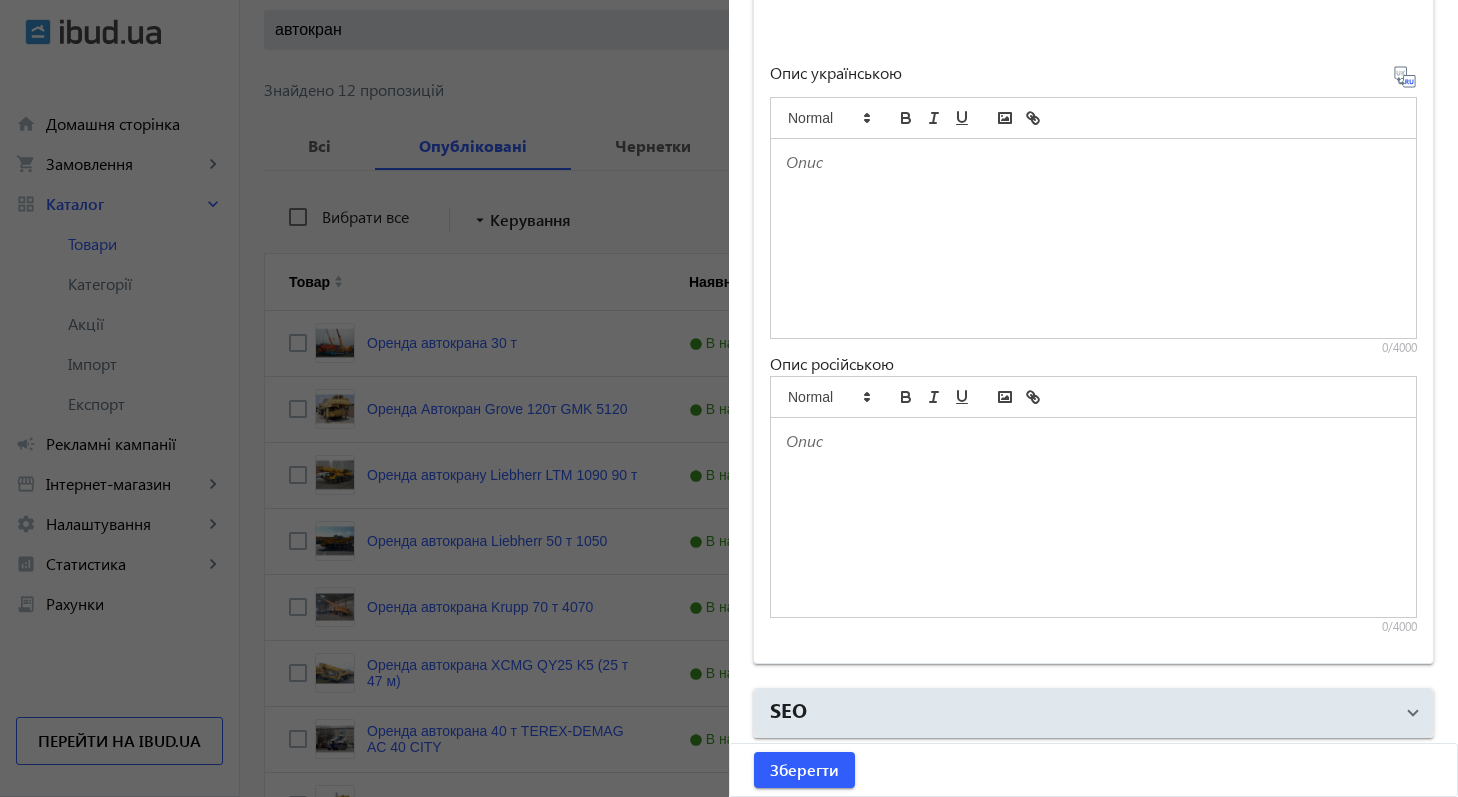 click at bounding box center [1093, 238] 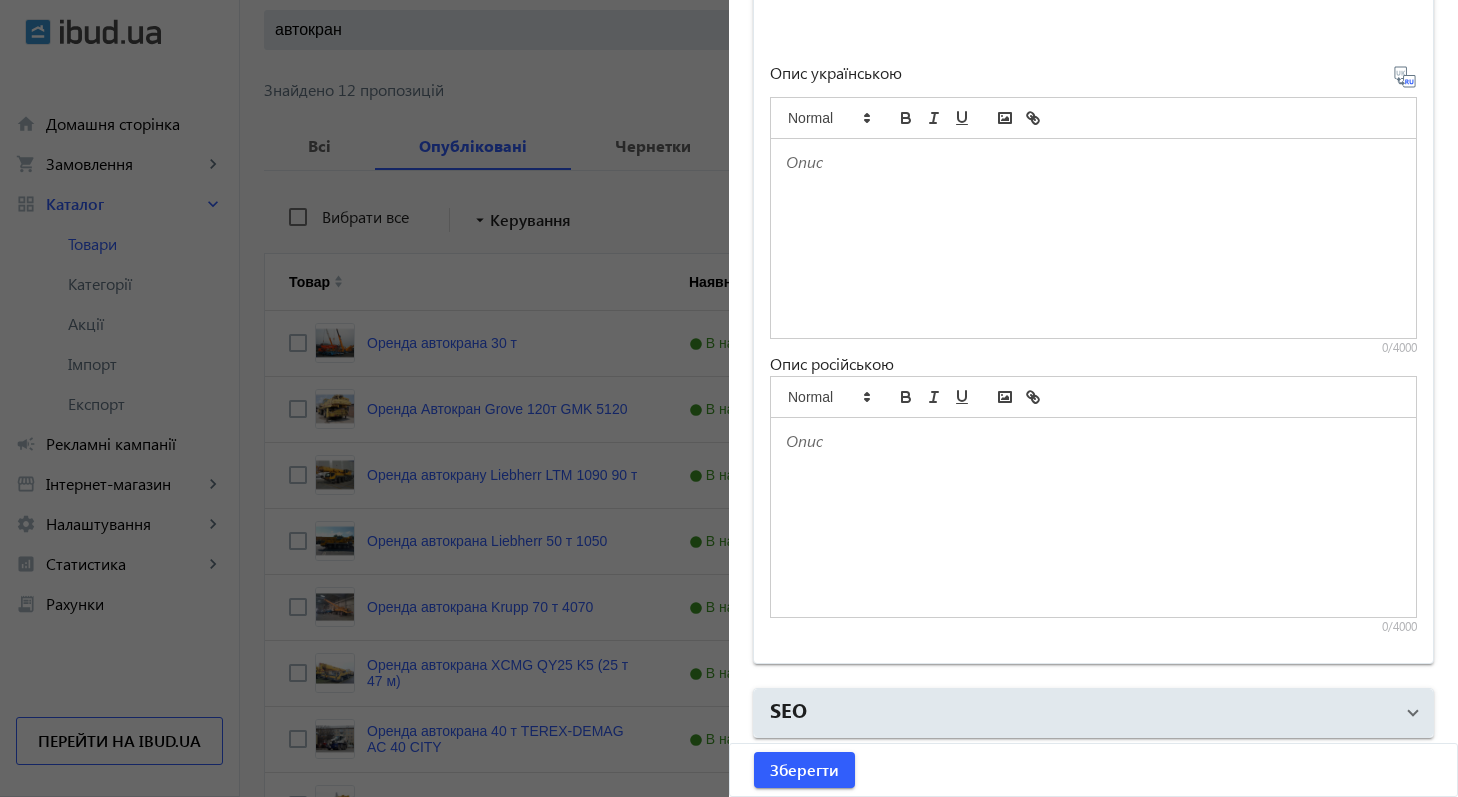 click at bounding box center (1093, 238) 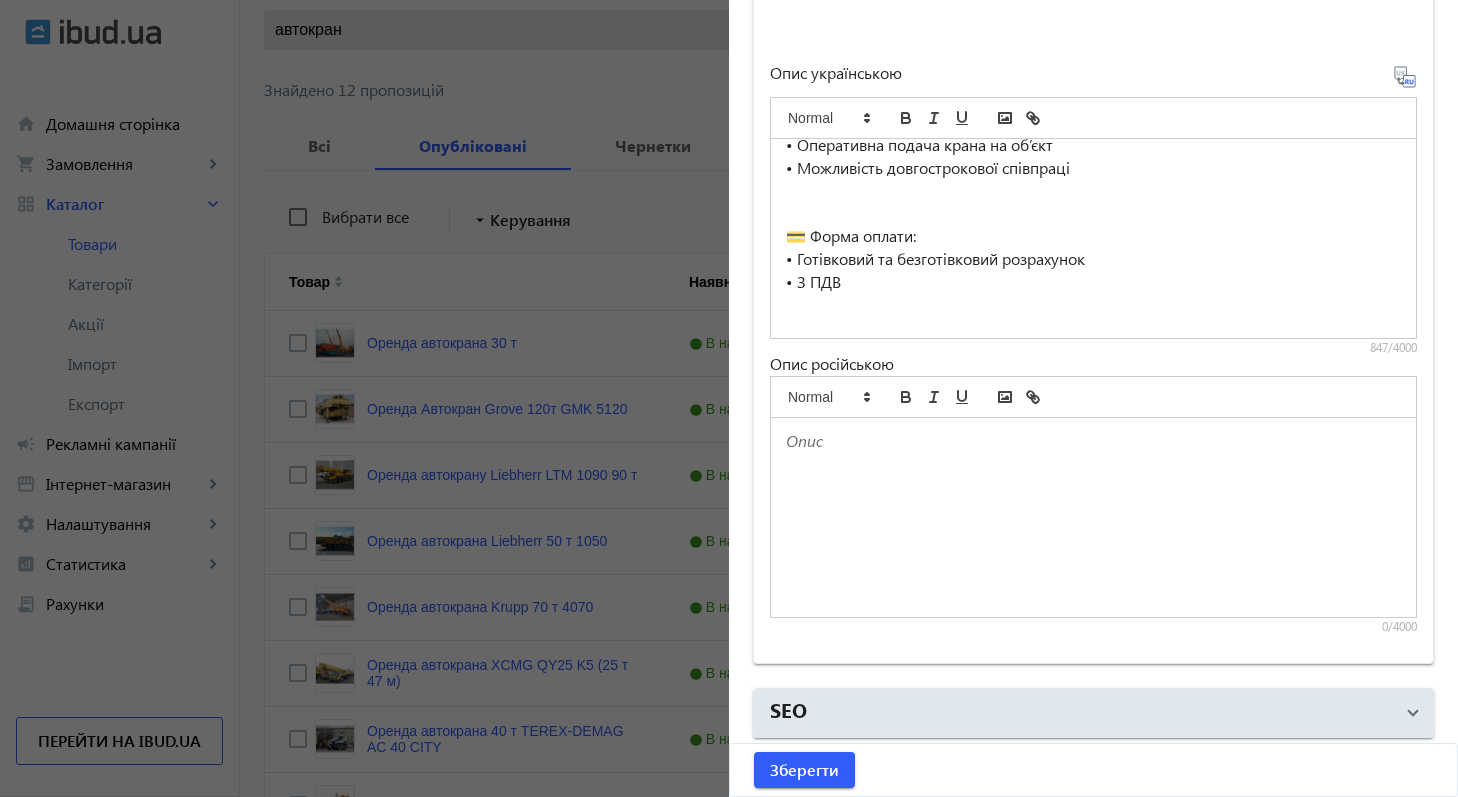 click at bounding box center (1093, 441) 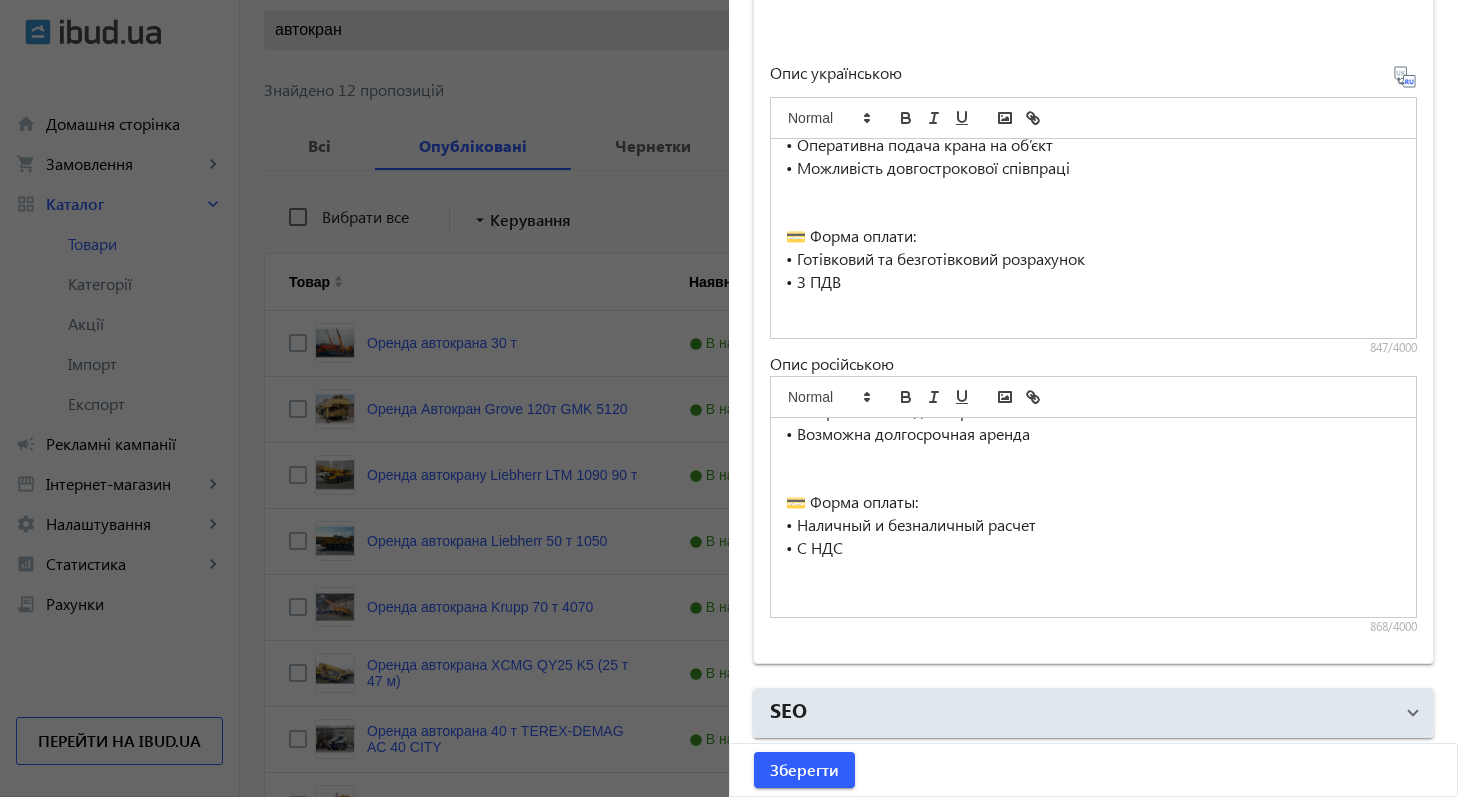 scroll, scrollTop: 559, scrollLeft: 0, axis: vertical 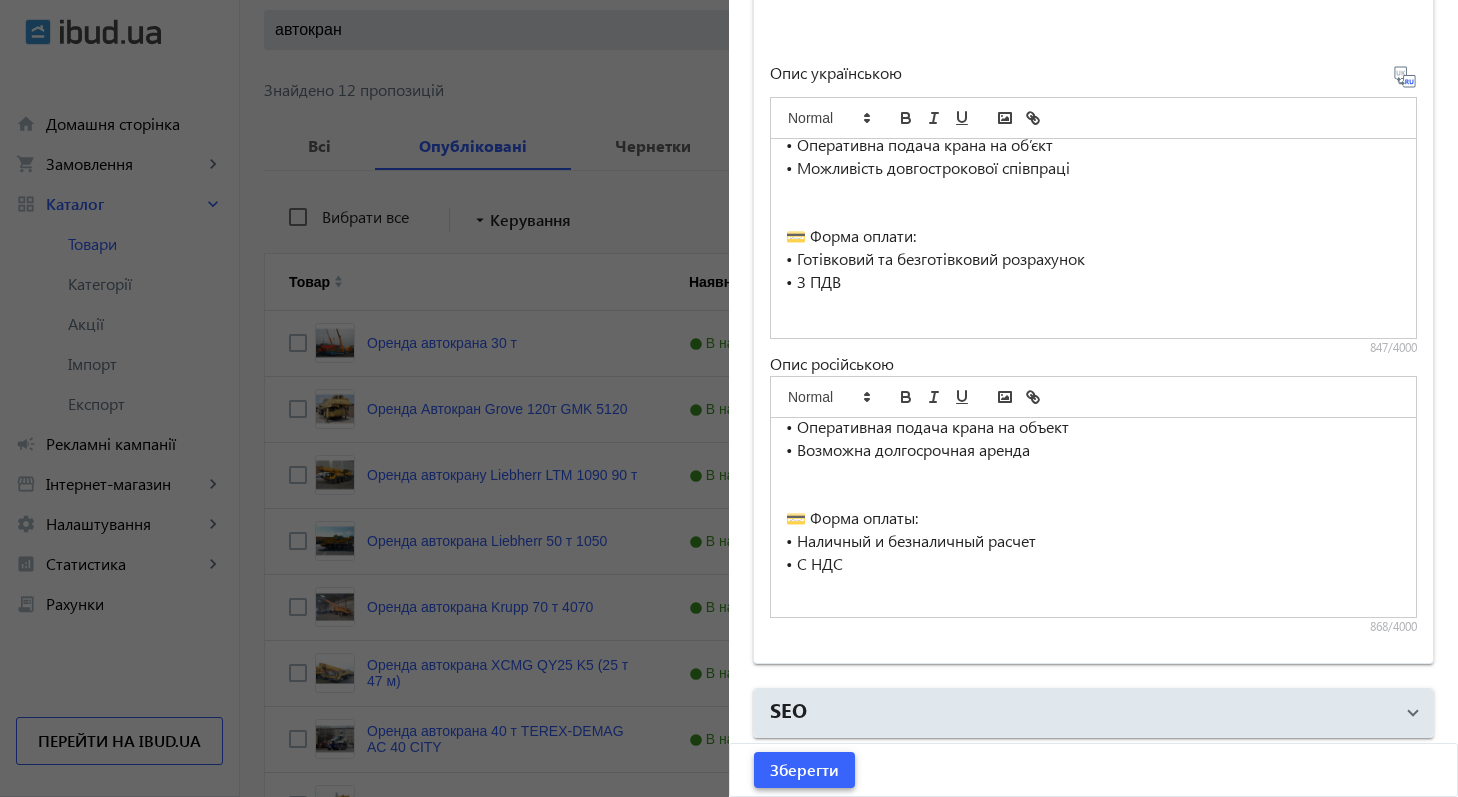 click on "Зберегти" 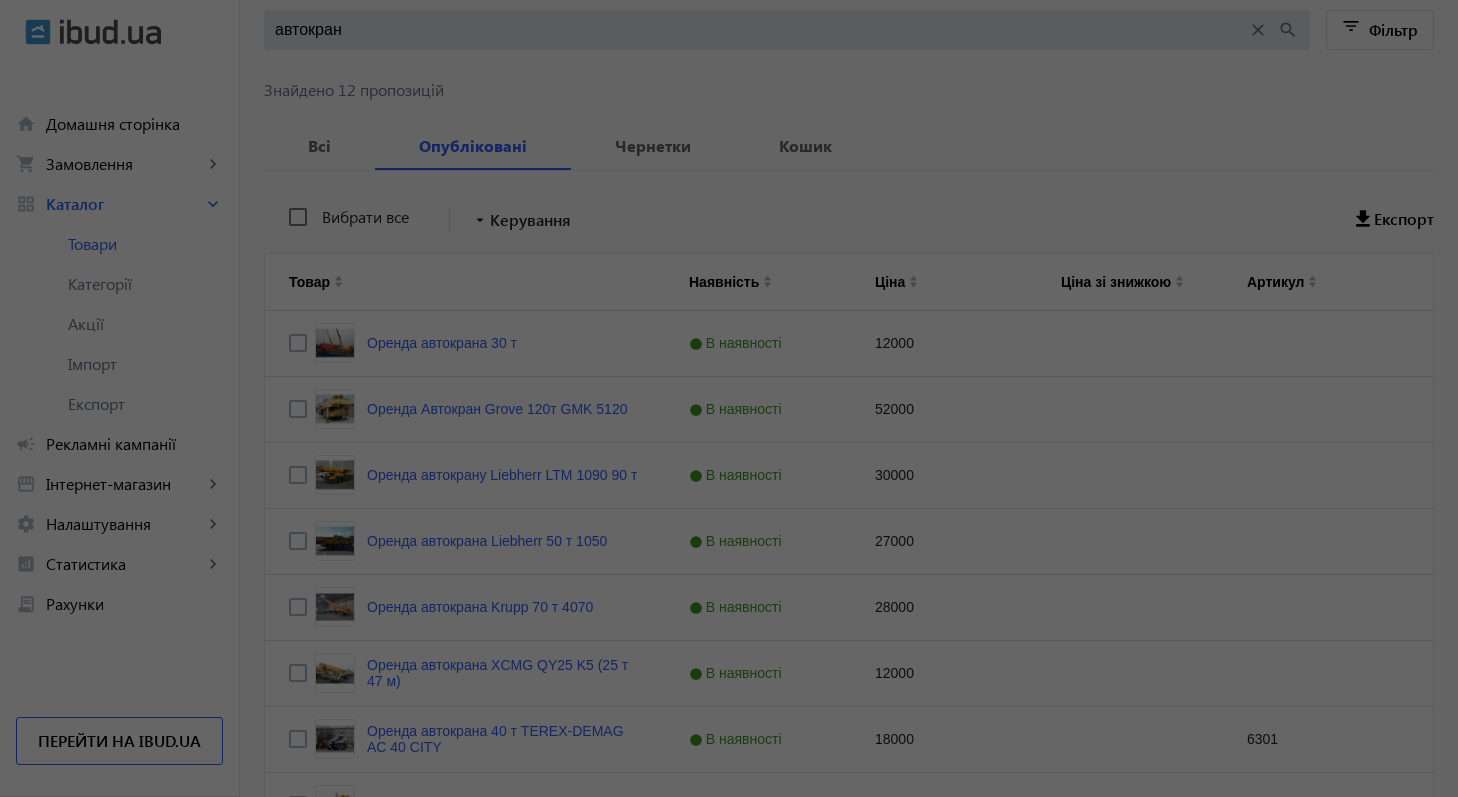 scroll, scrollTop: 0, scrollLeft: 0, axis: both 